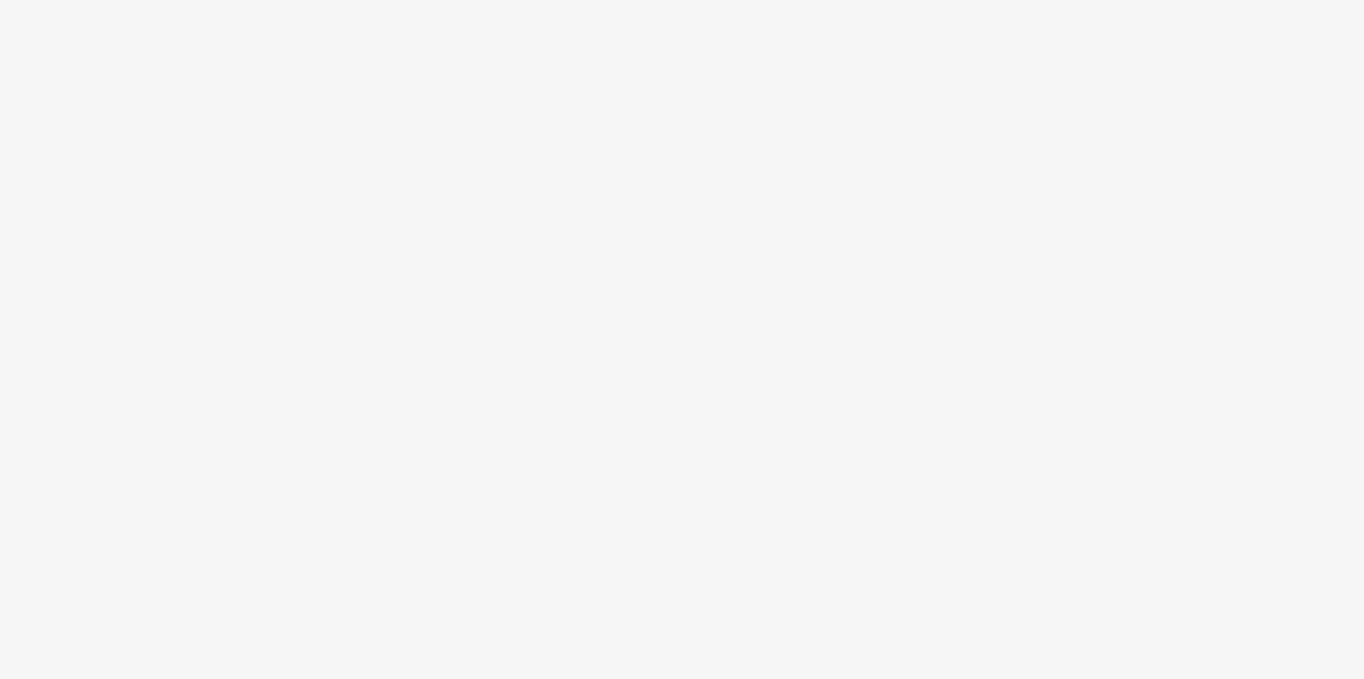 scroll, scrollTop: 0, scrollLeft: 0, axis: both 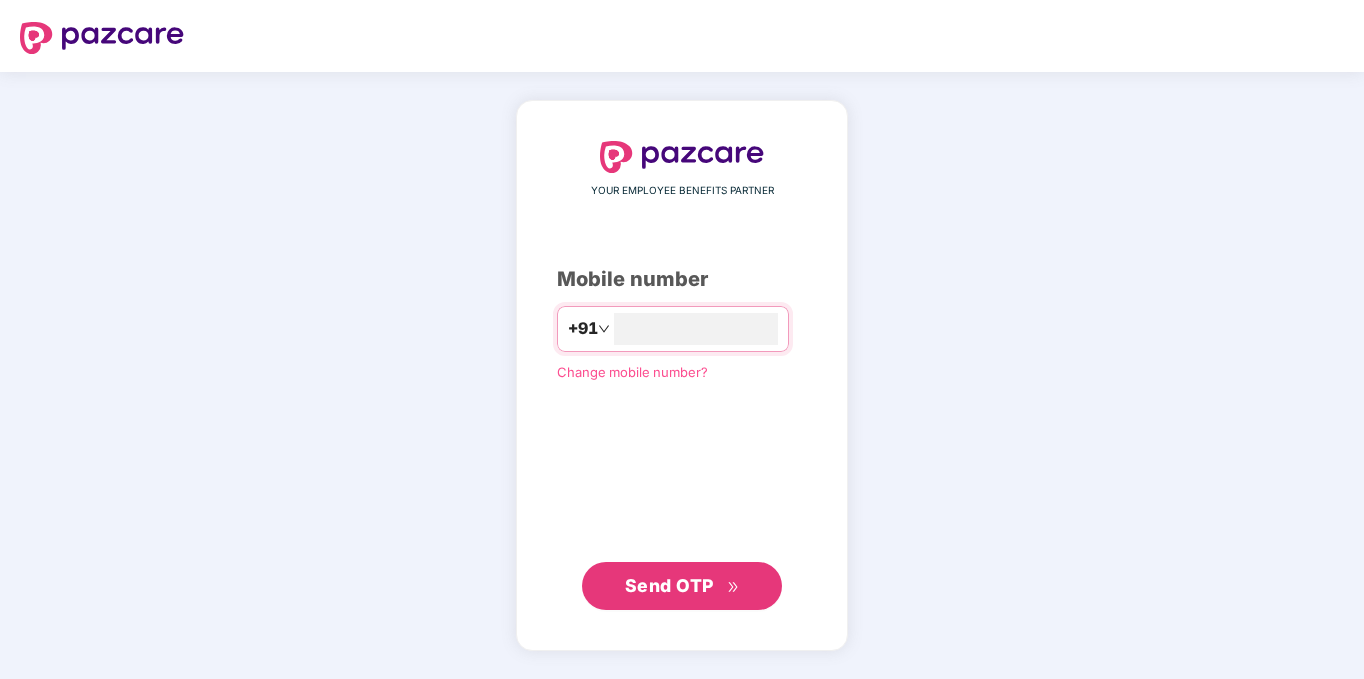 type on "**********" 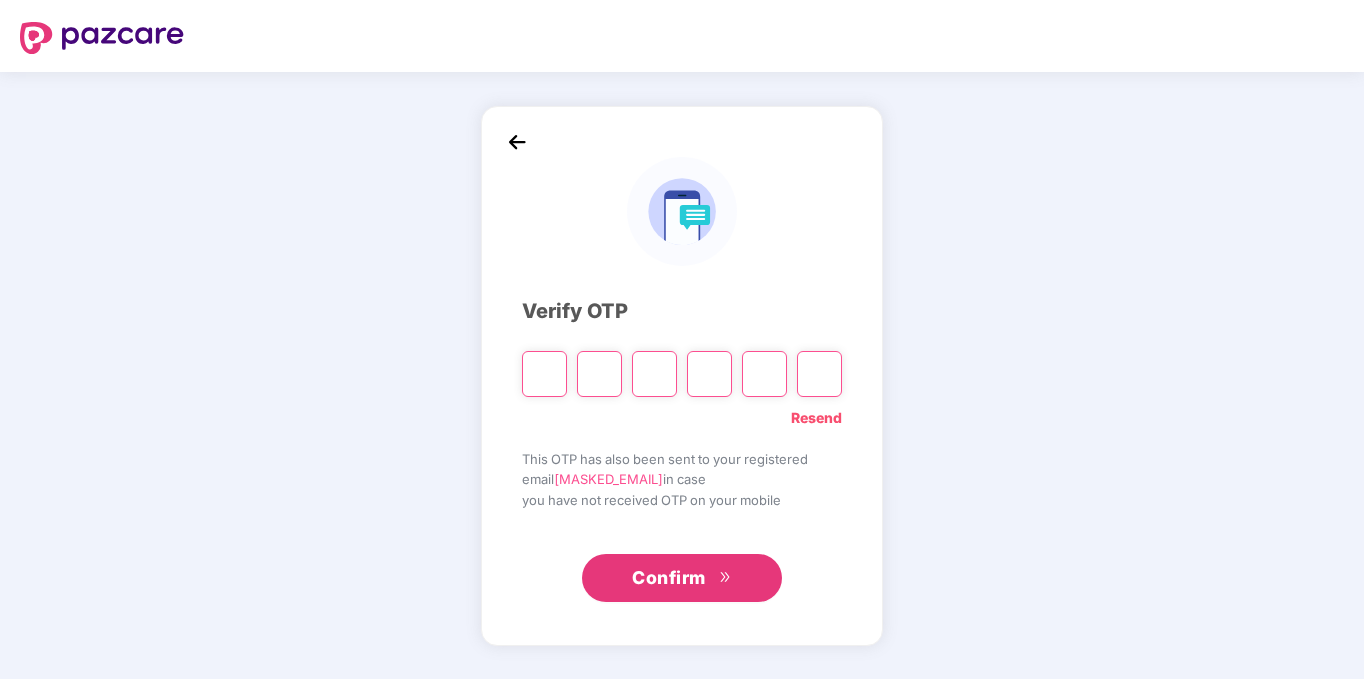 type on "*" 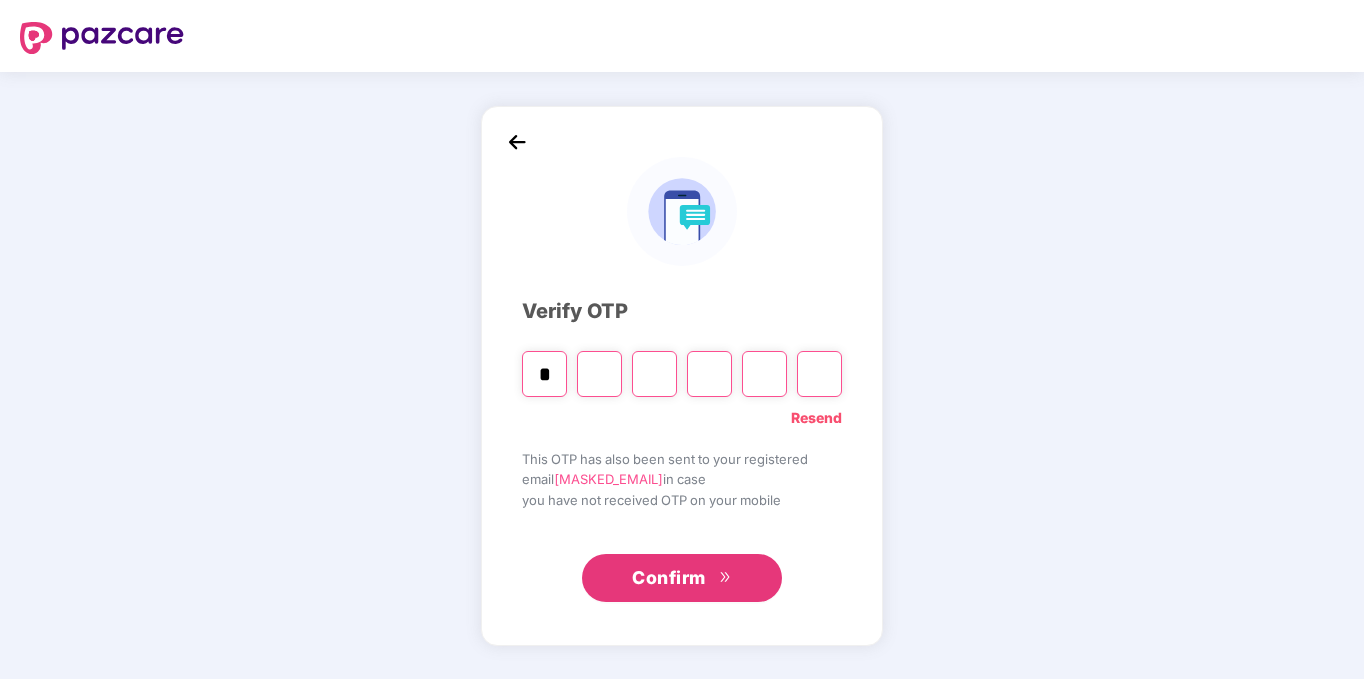 type on "*" 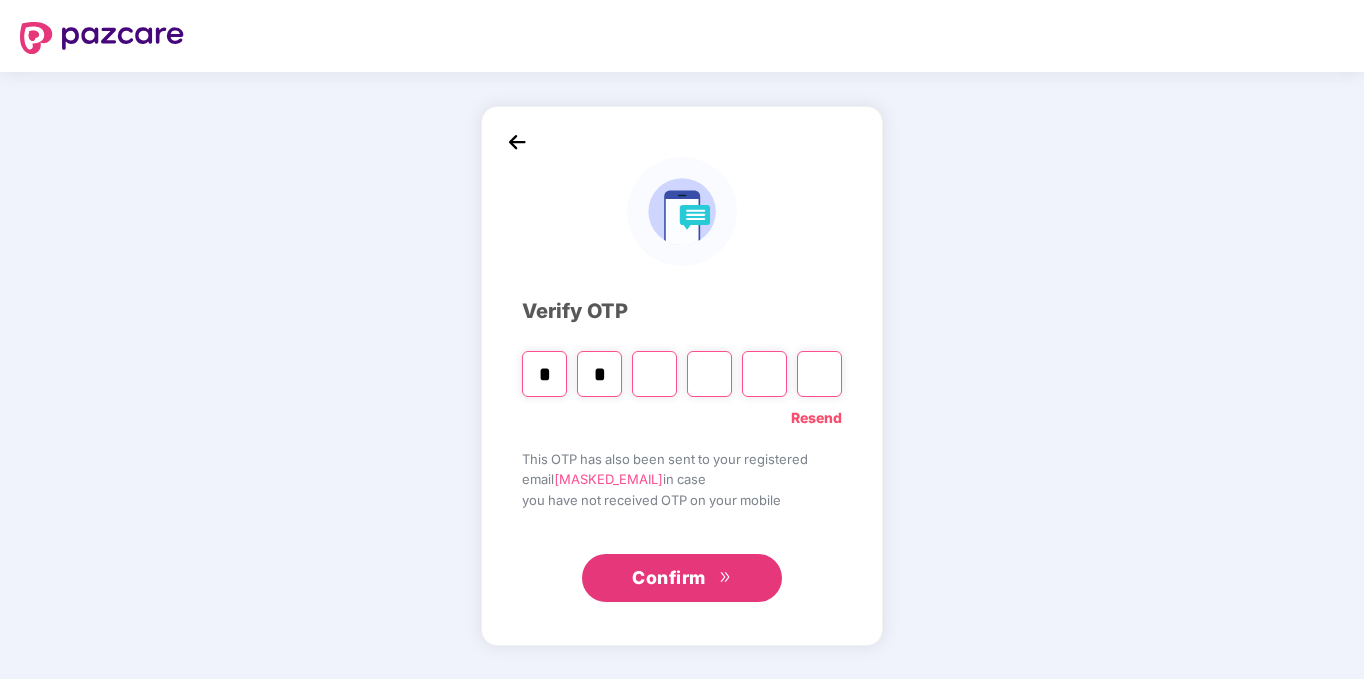 type on "*" 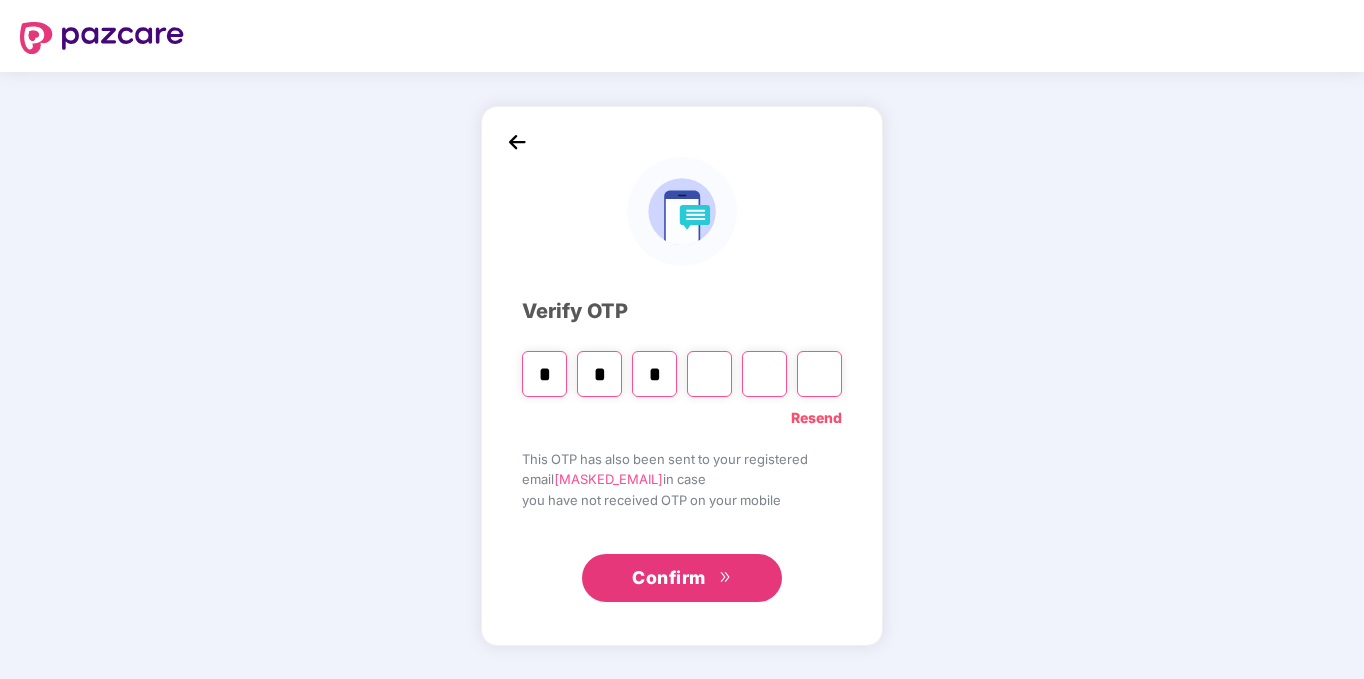 type on "*" 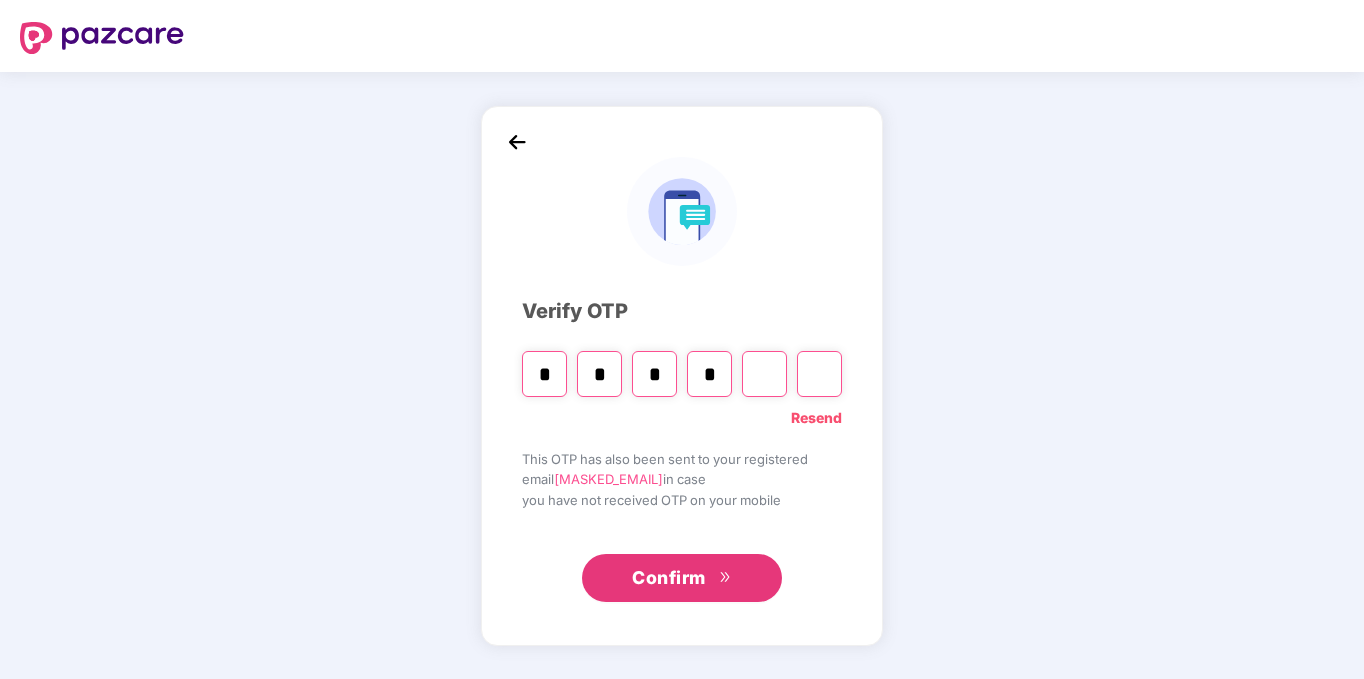 type on "*" 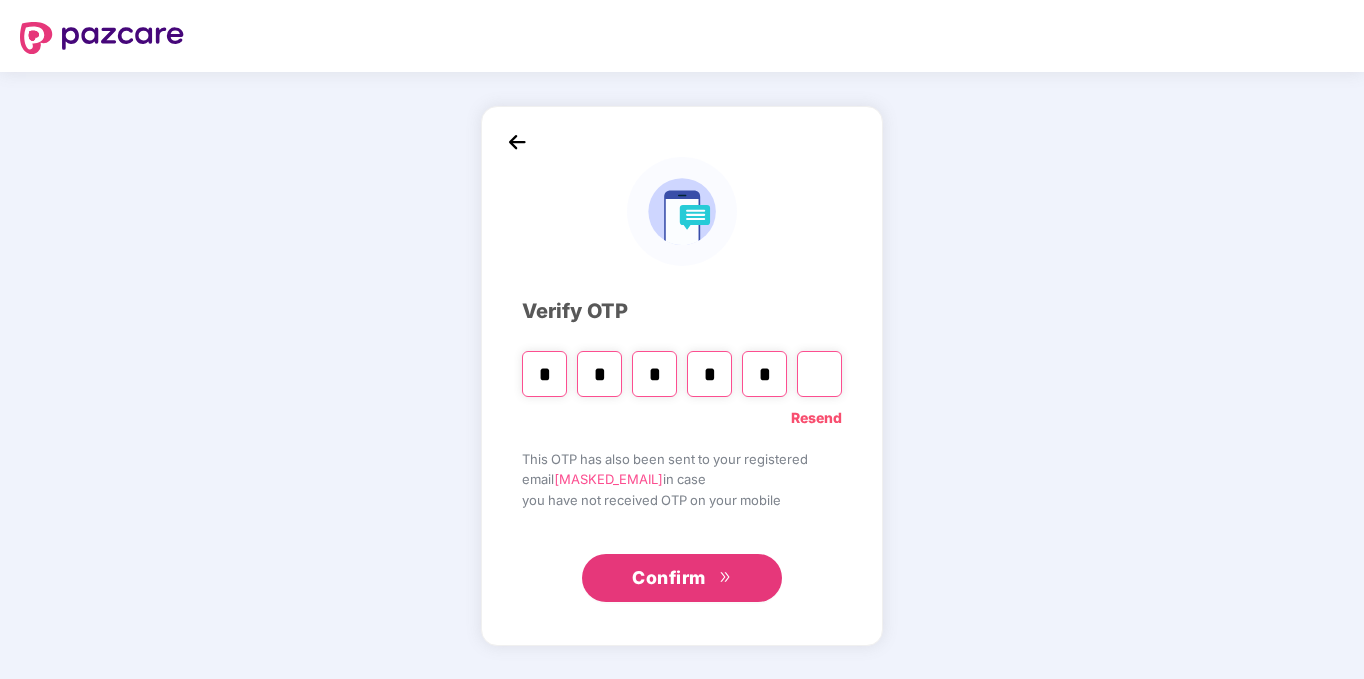 type on "*" 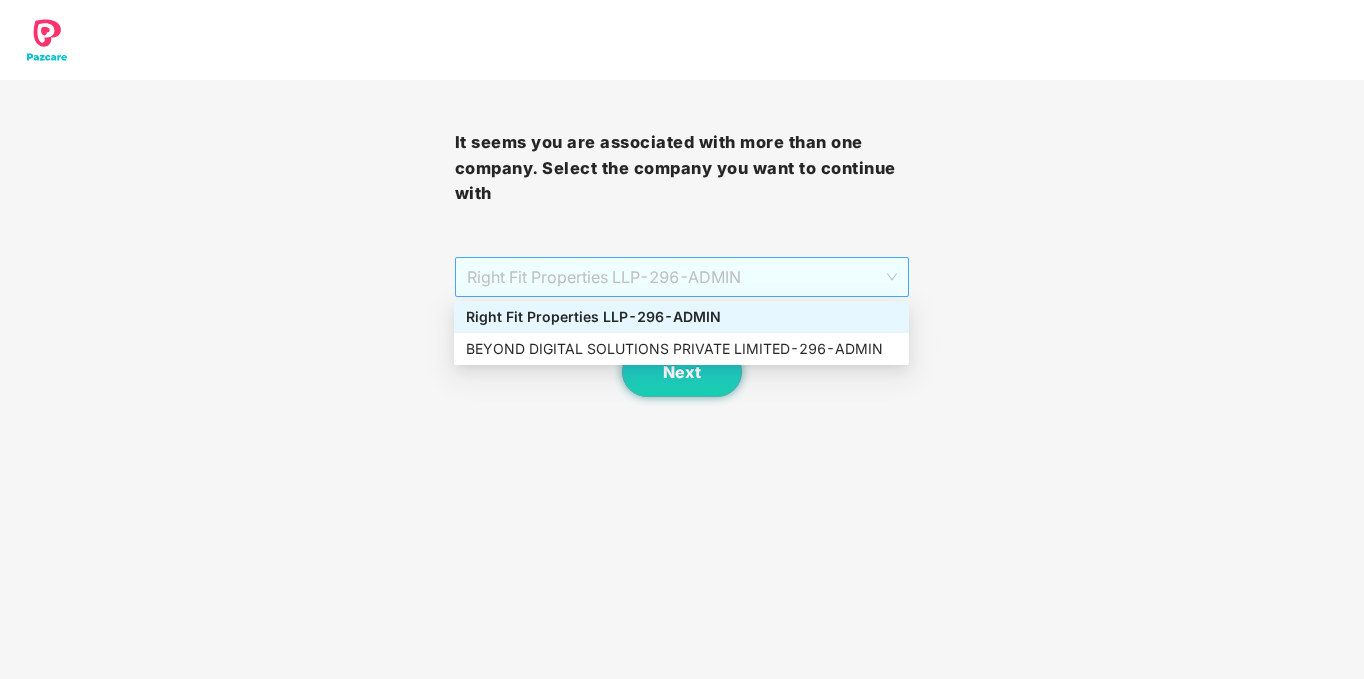 click on "Right Fit Properties LLP  -  296  -  ADMIN" at bounding box center (682, 277) 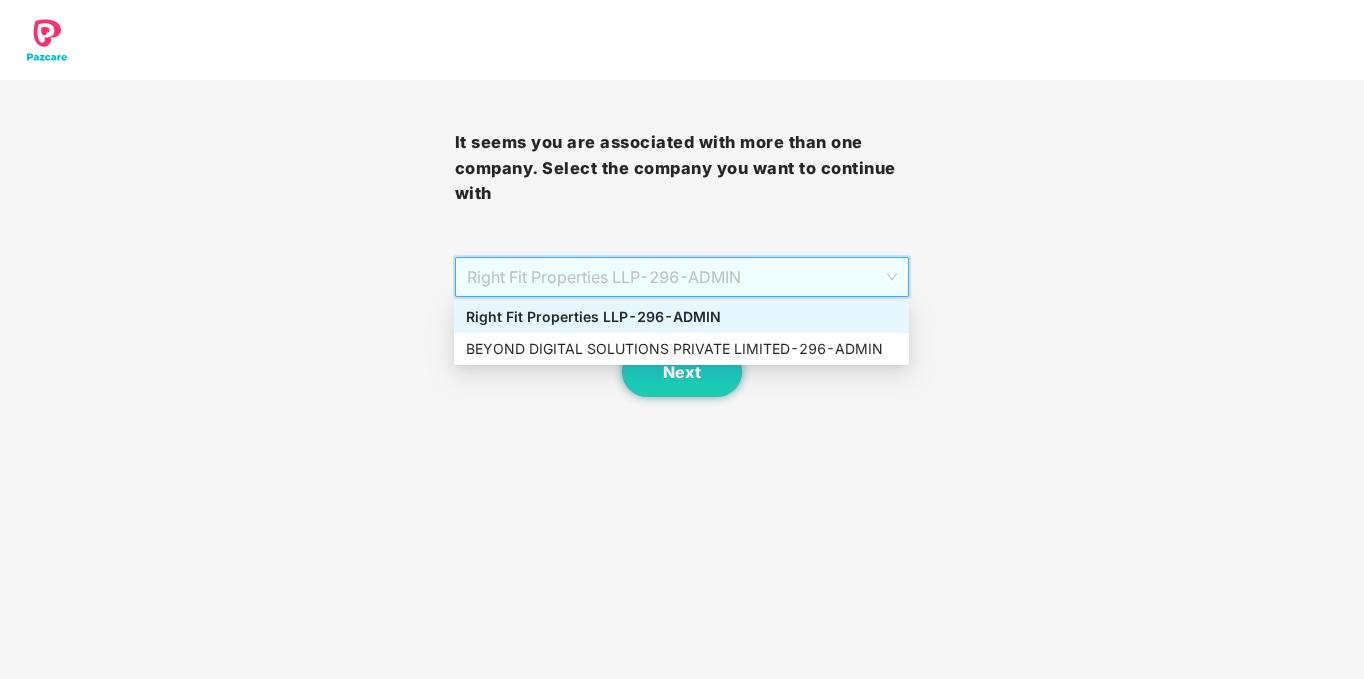 click on "Right Fit Properties LLP  -  296  -  ADMIN" at bounding box center (682, 277) 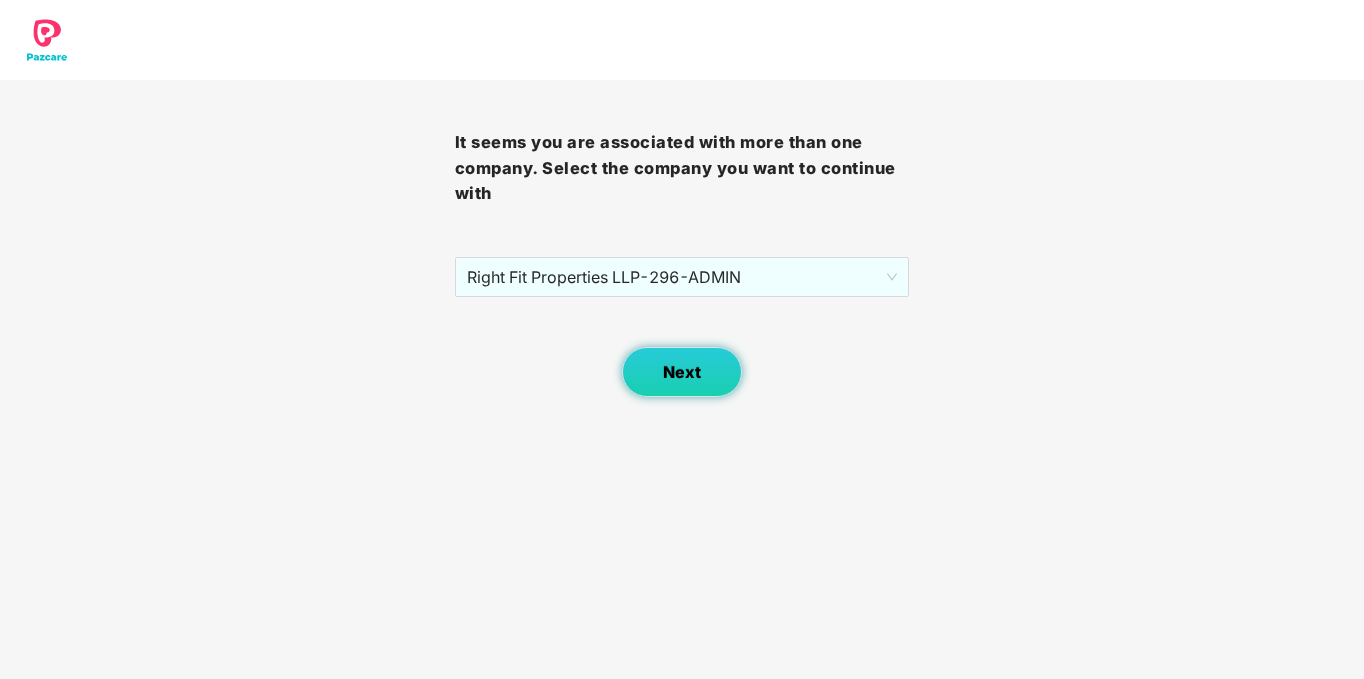 click on "Next" at bounding box center (682, 372) 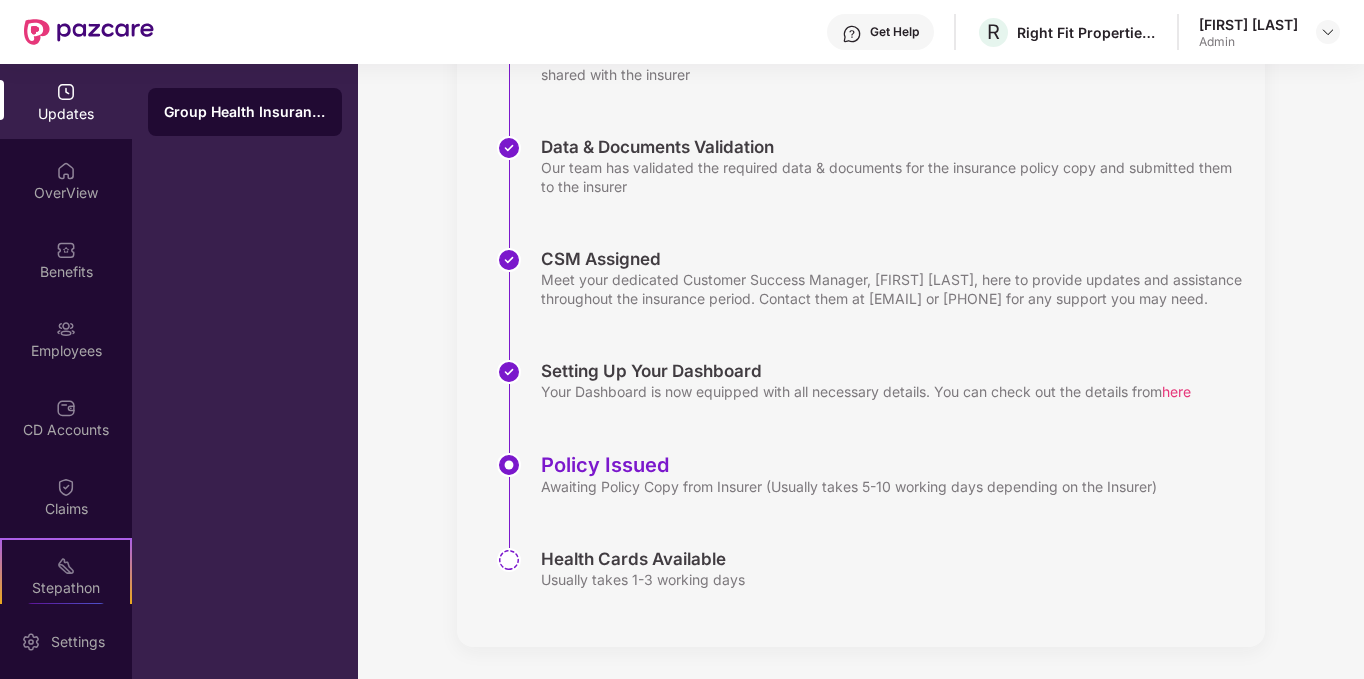 scroll, scrollTop: 348, scrollLeft: 0, axis: vertical 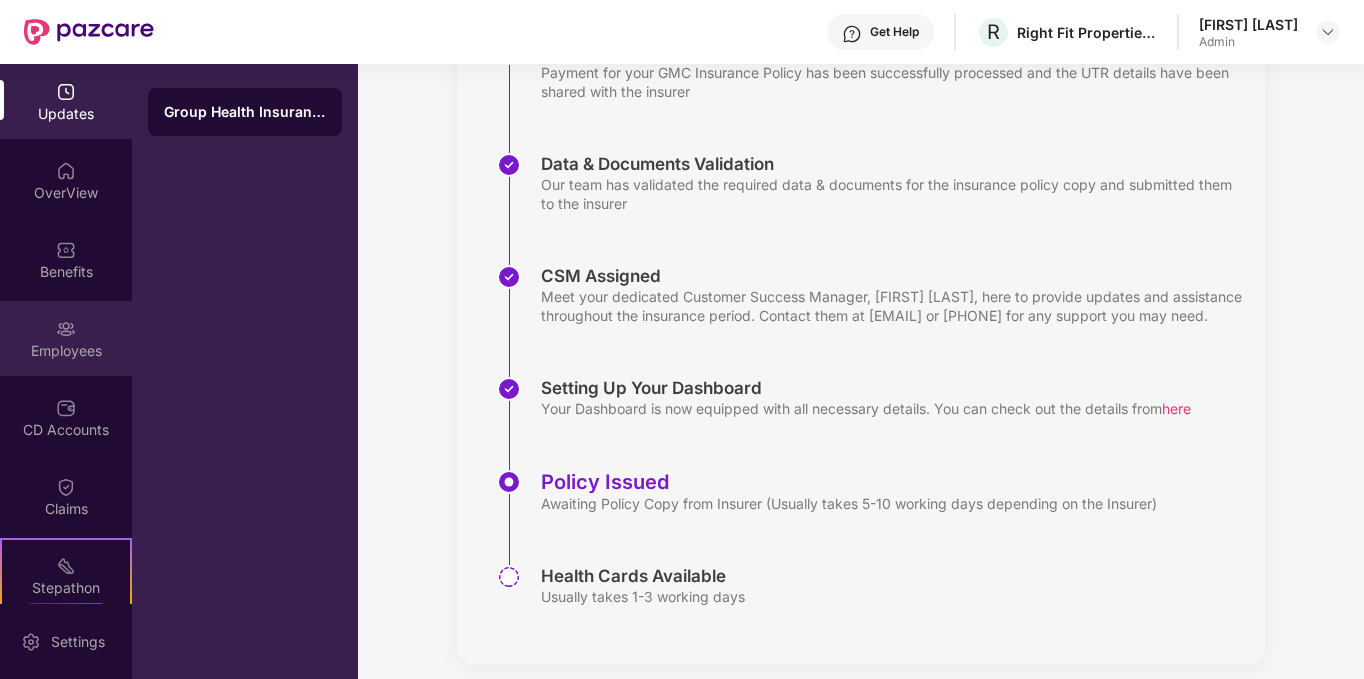 click on "Employees" at bounding box center (66, 338) 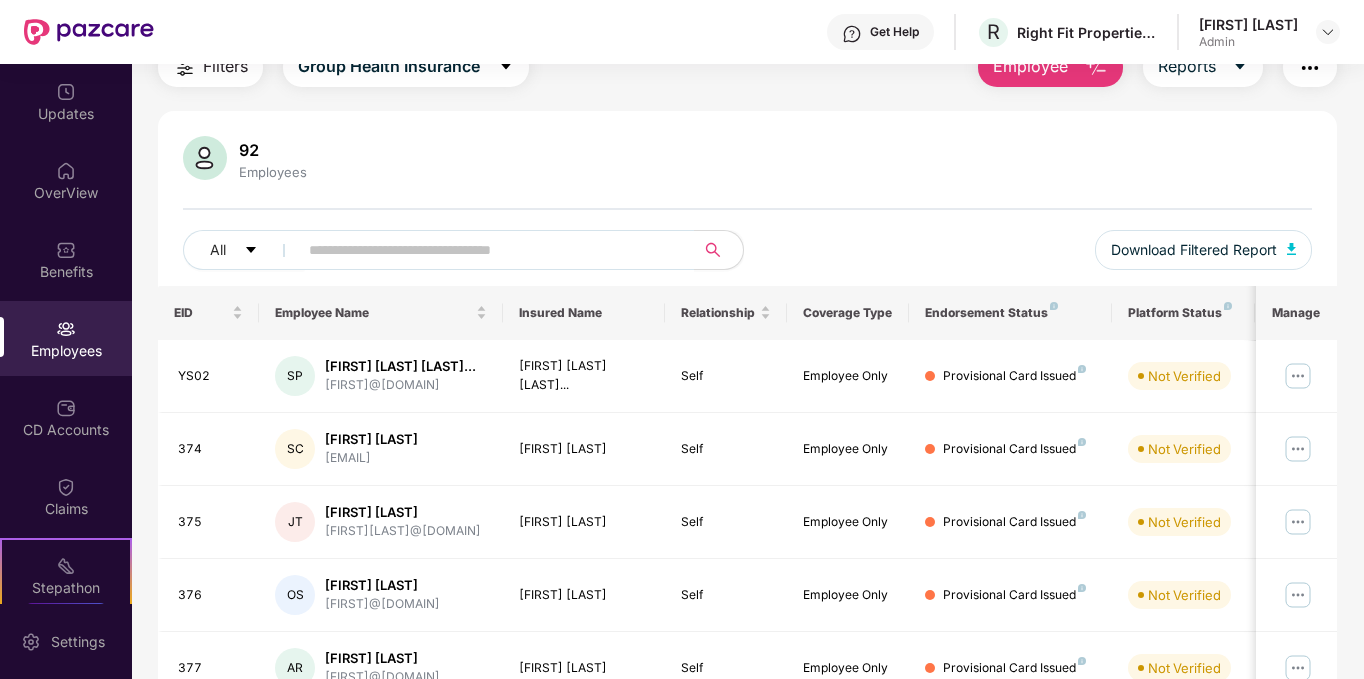 scroll, scrollTop: 48, scrollLeft: 0, axis: vertical 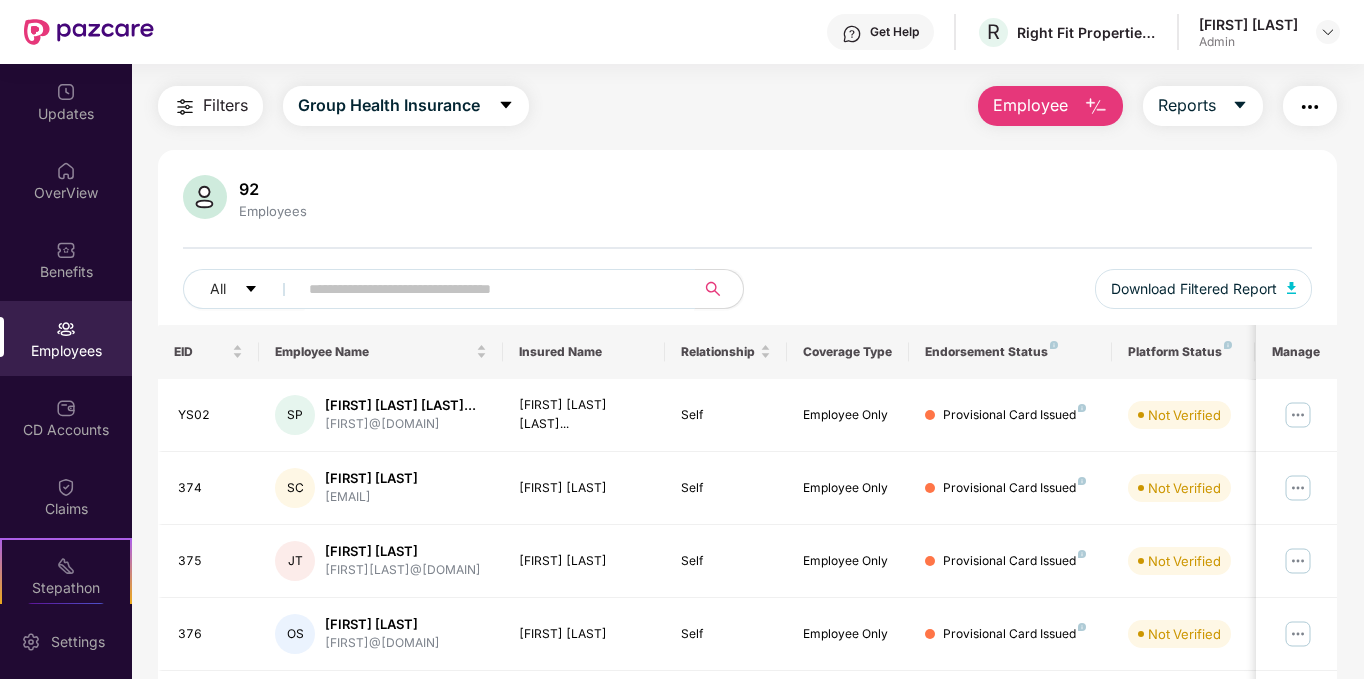 click at bounding box center (488, 289) 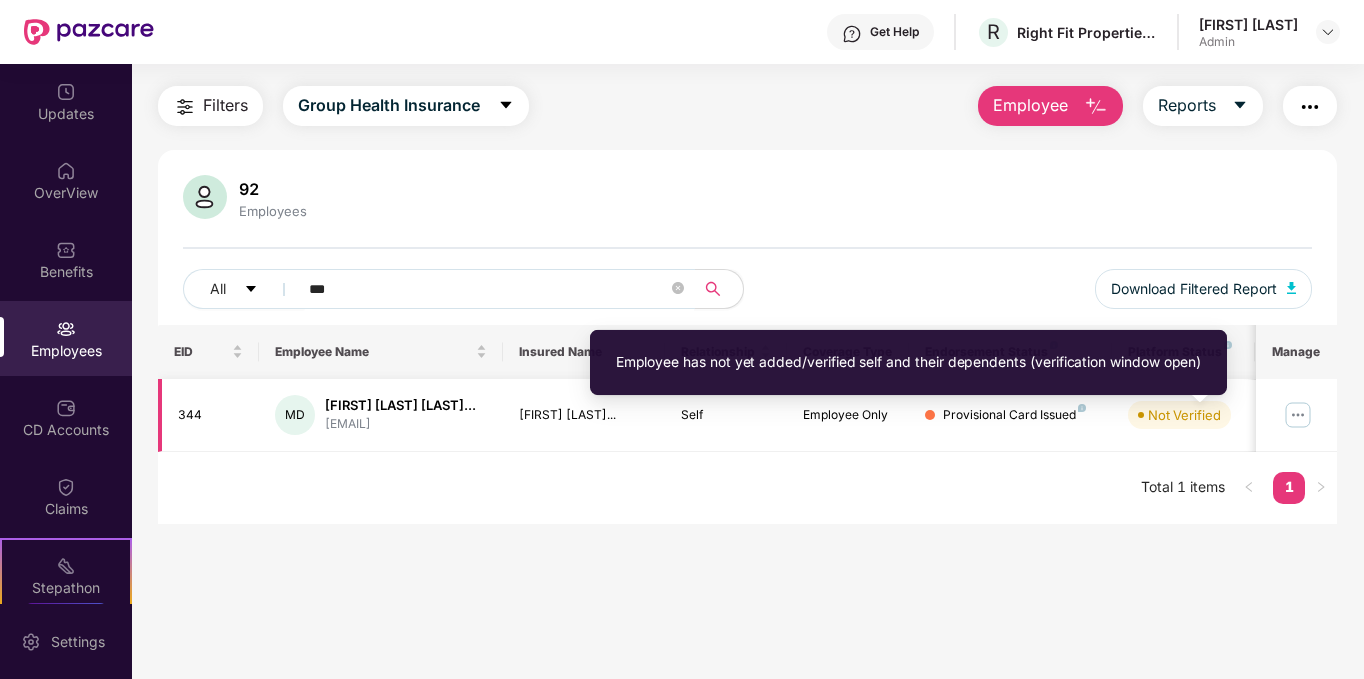 type on "***" 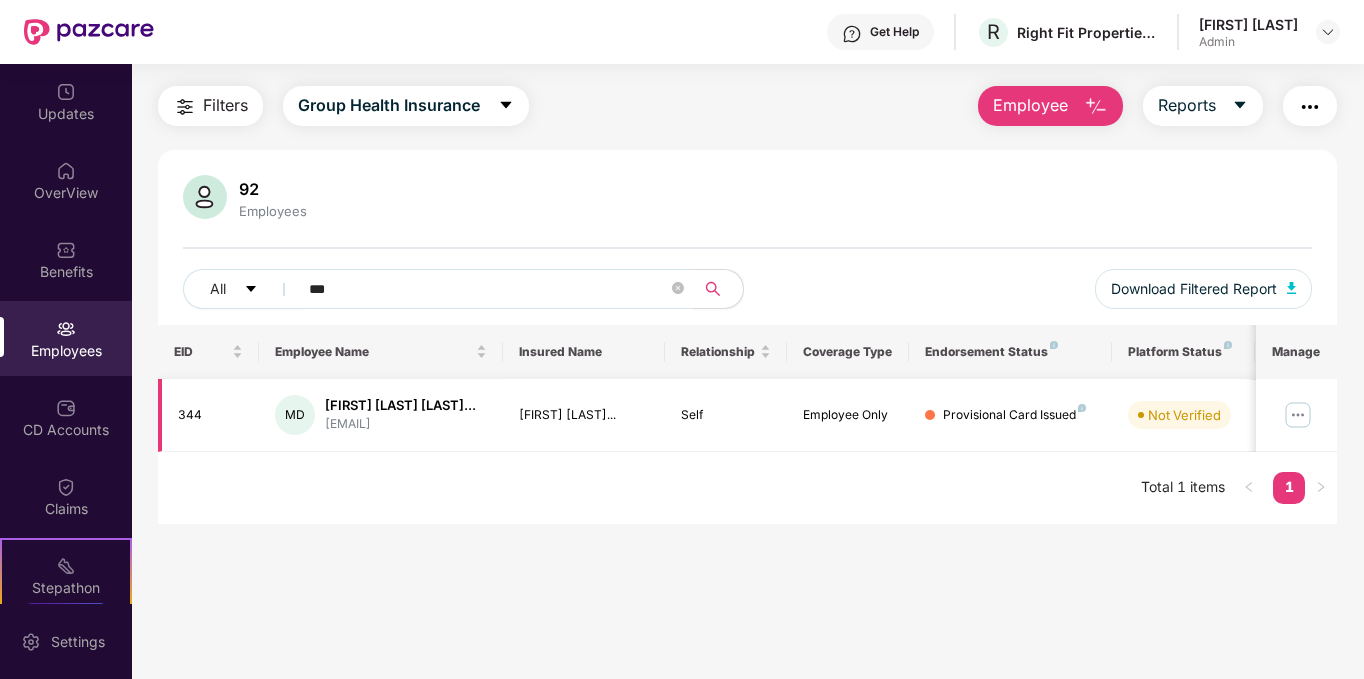 click at bounding box center [1298, 415] 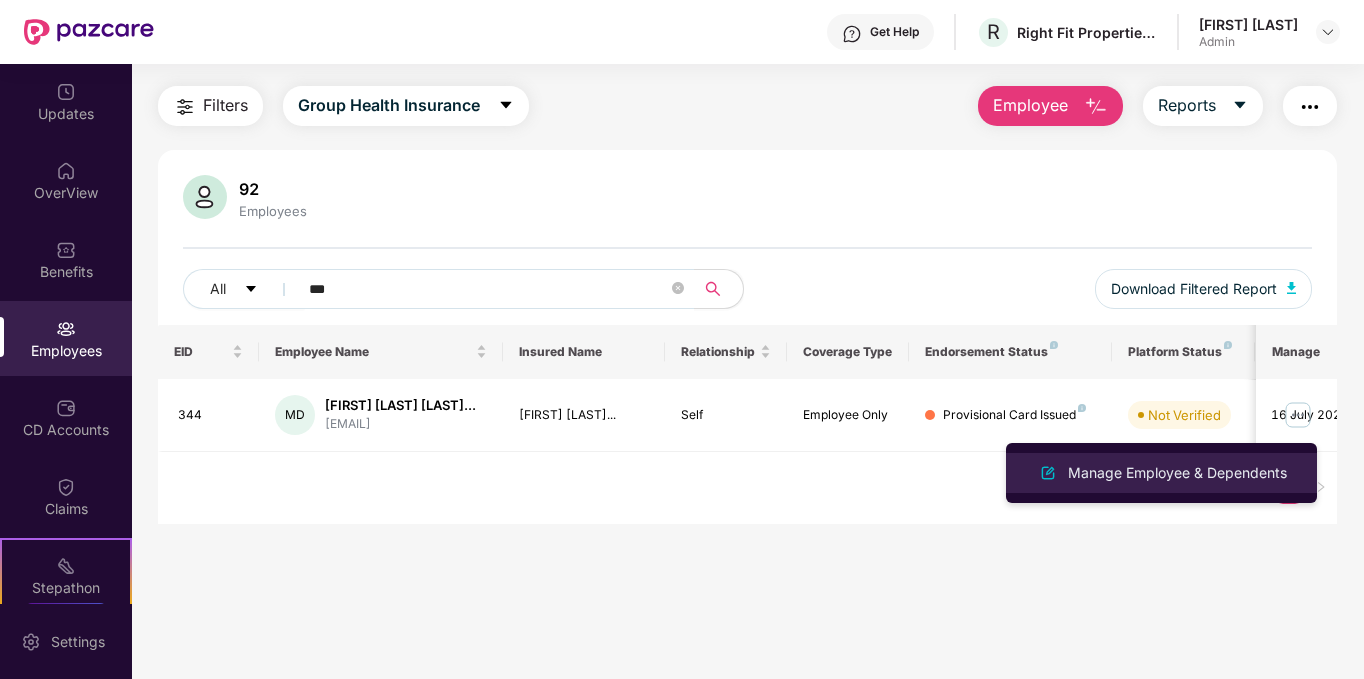 click on "Manage Employee & Dependents" at bounding box center (1177, 473) 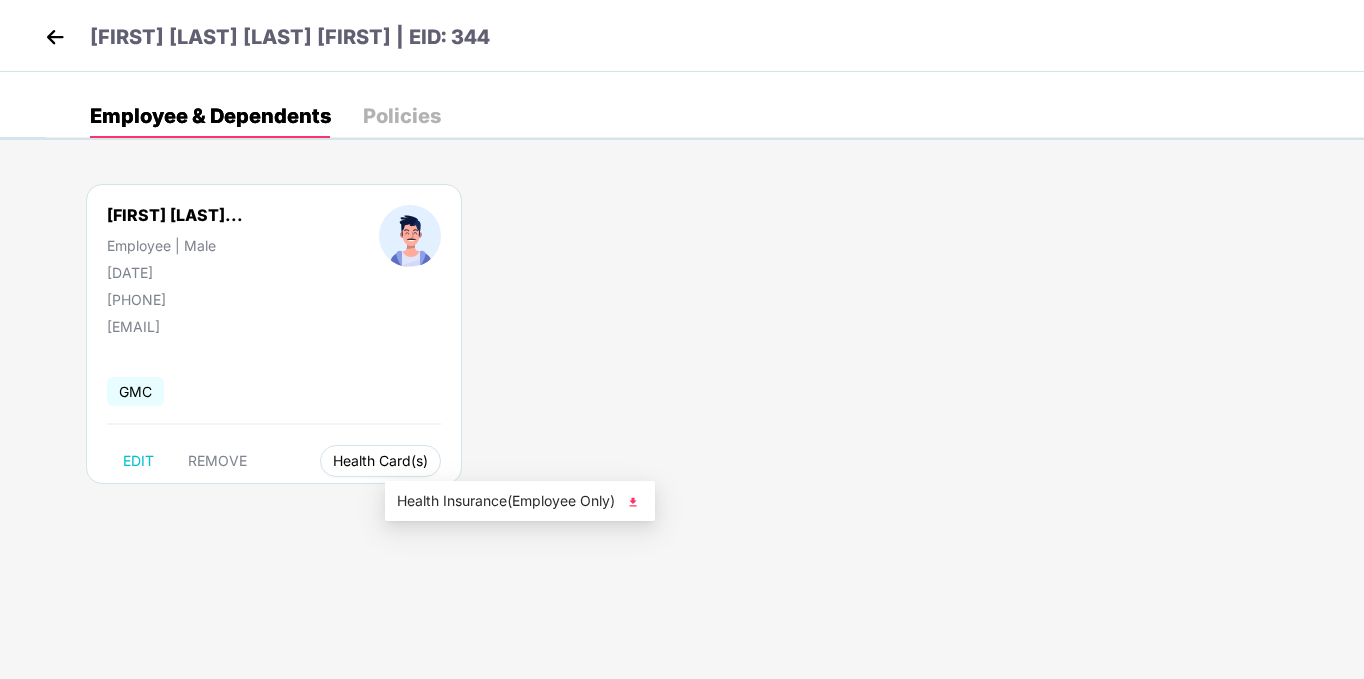 click on "Health Card(s)" at bounding box center [380, 461] 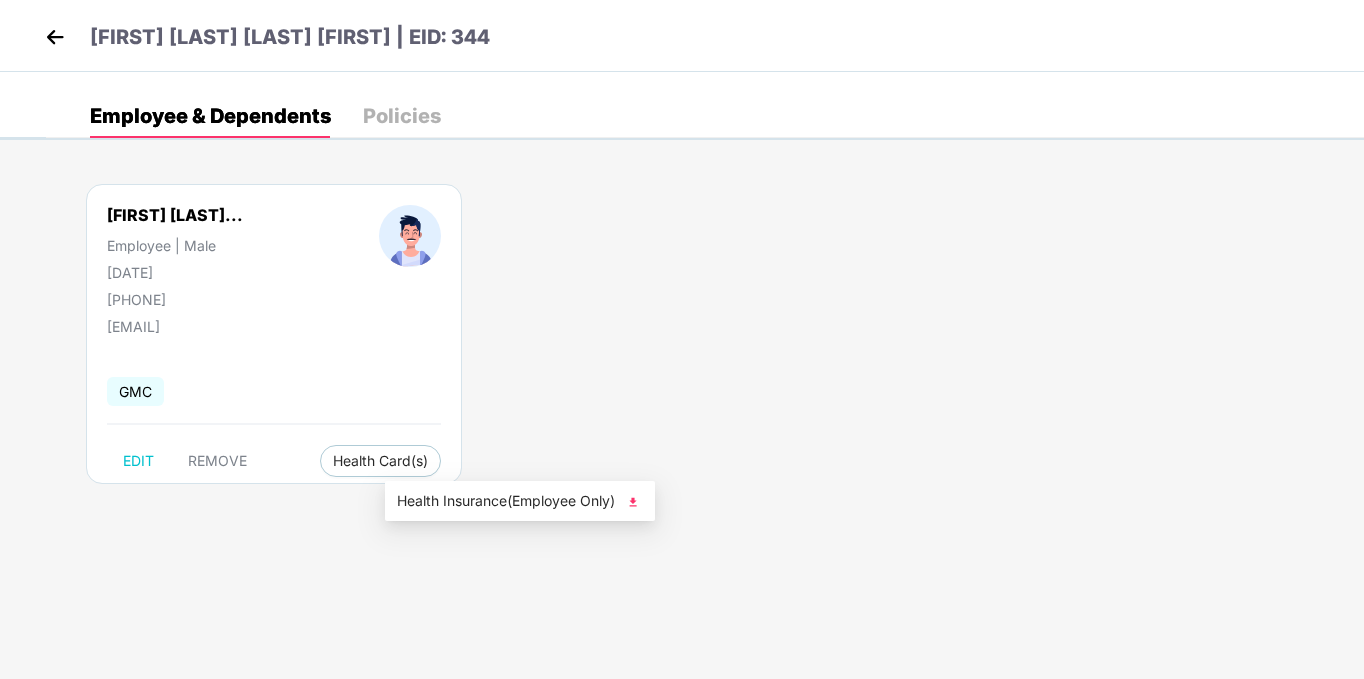 click at bounding box center [633, 502] 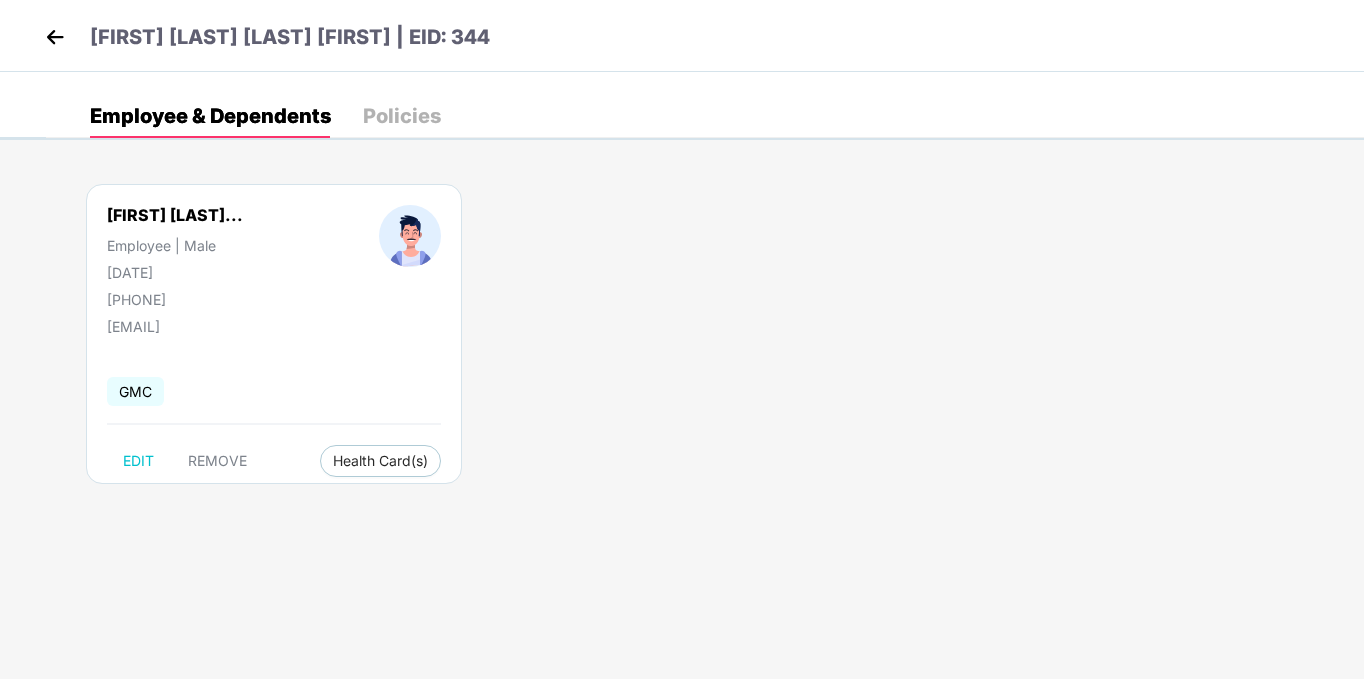 click on "Policies" at bounding box center [402, 116] 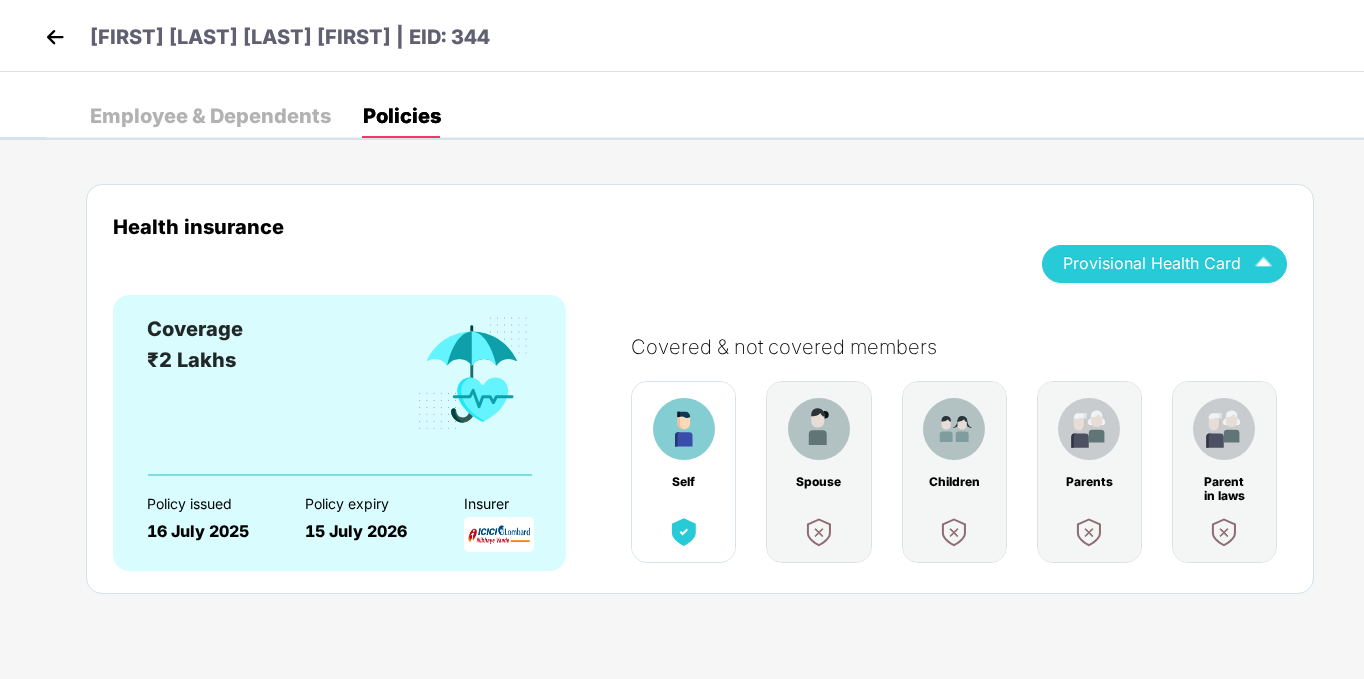click at bounding box center (1263, 263) 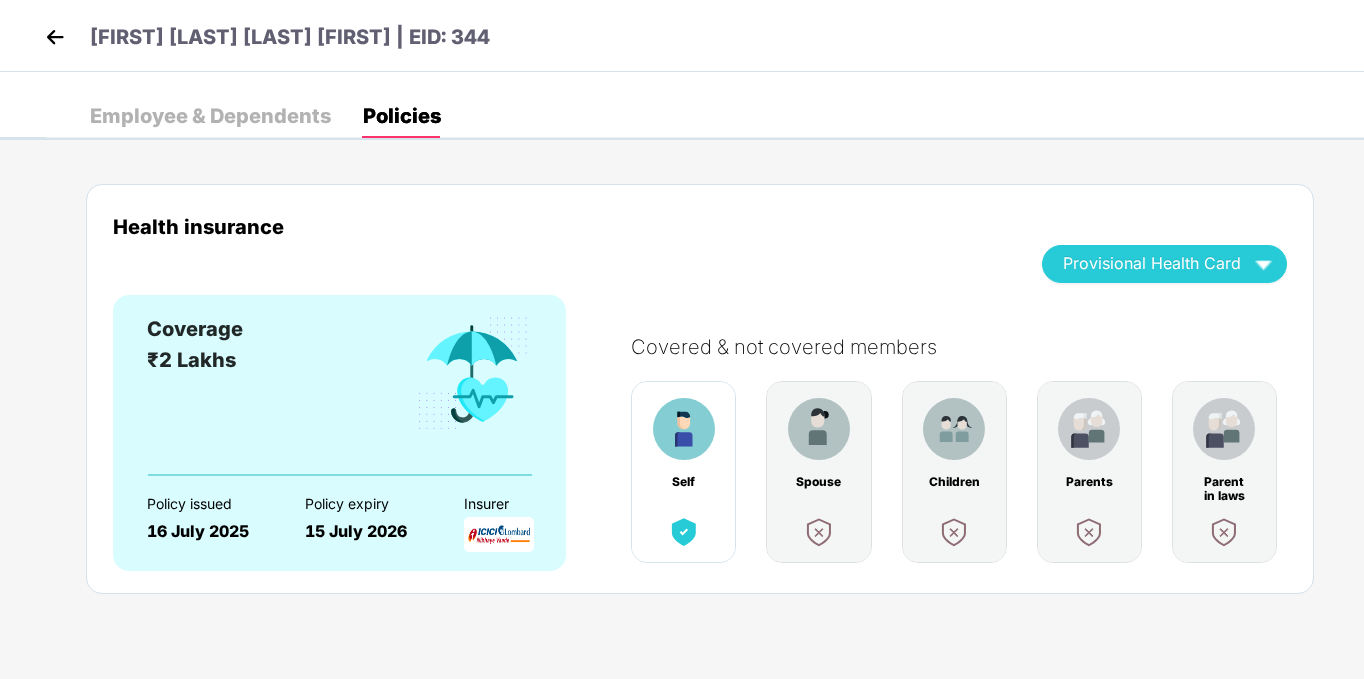 click on "Meegada Meera Dalendra Dev | EID: 344" at bounding box center [682, 36] 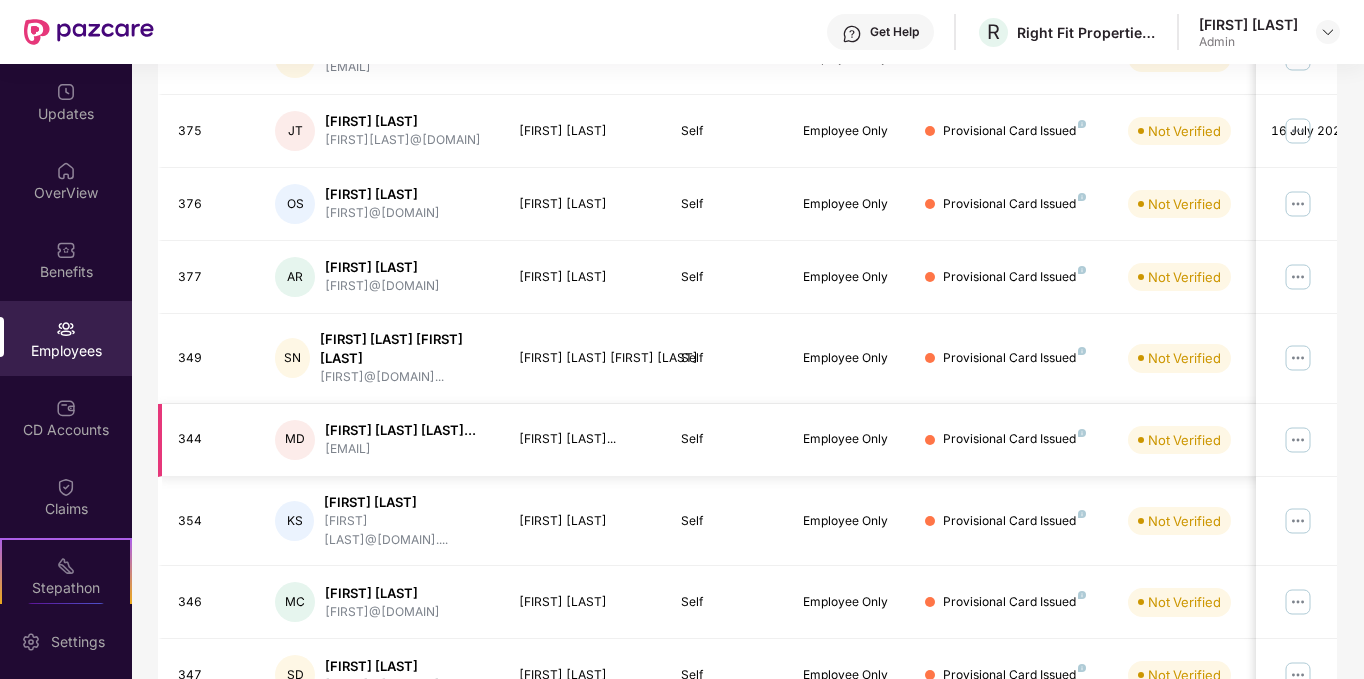 scroll, scrollTop: 500, scrollLeft: 0, axis: vertical 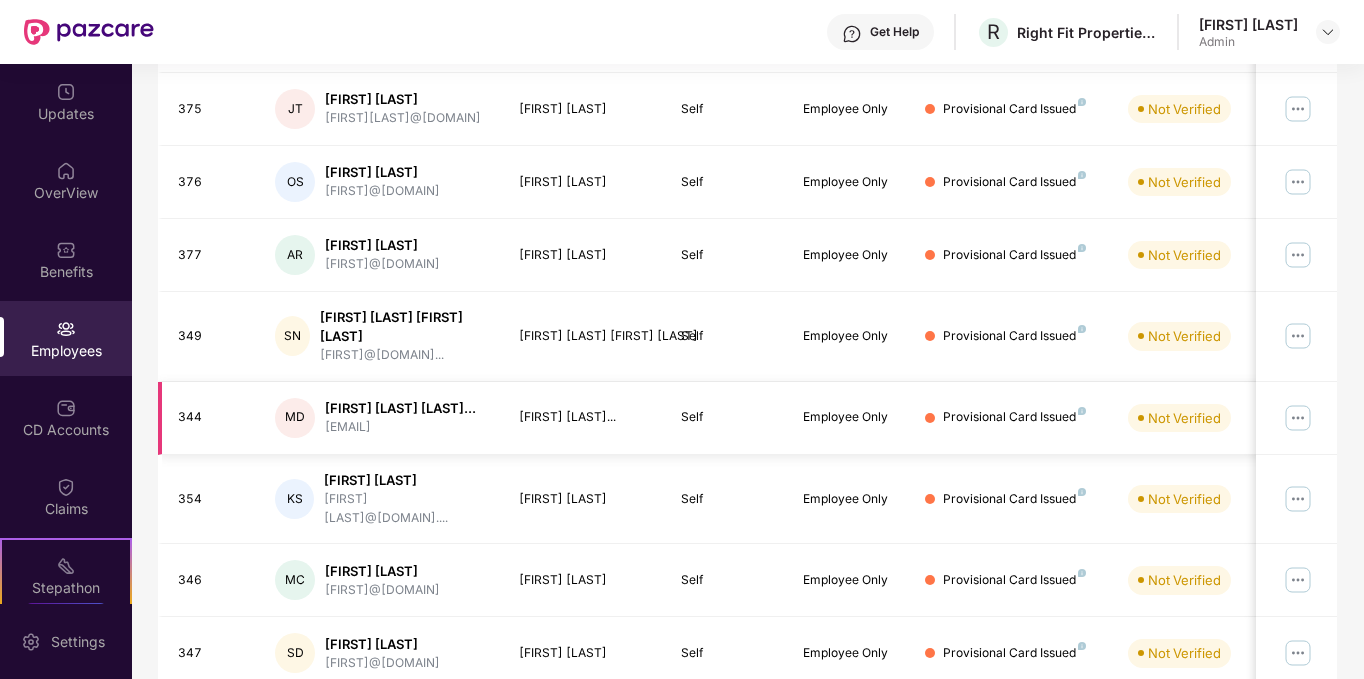 click at bounding box center [1298, 418] 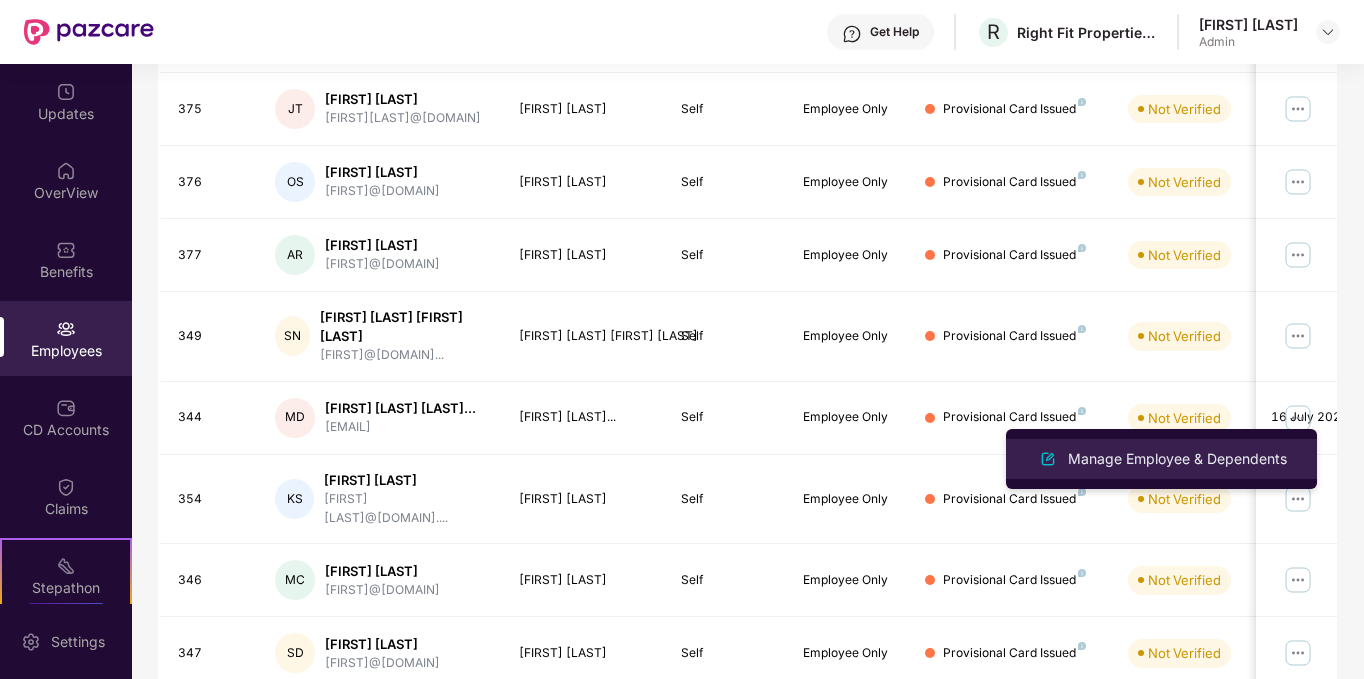 click on "Manage Employee & Dependents" at bounding box center (1177, 459) 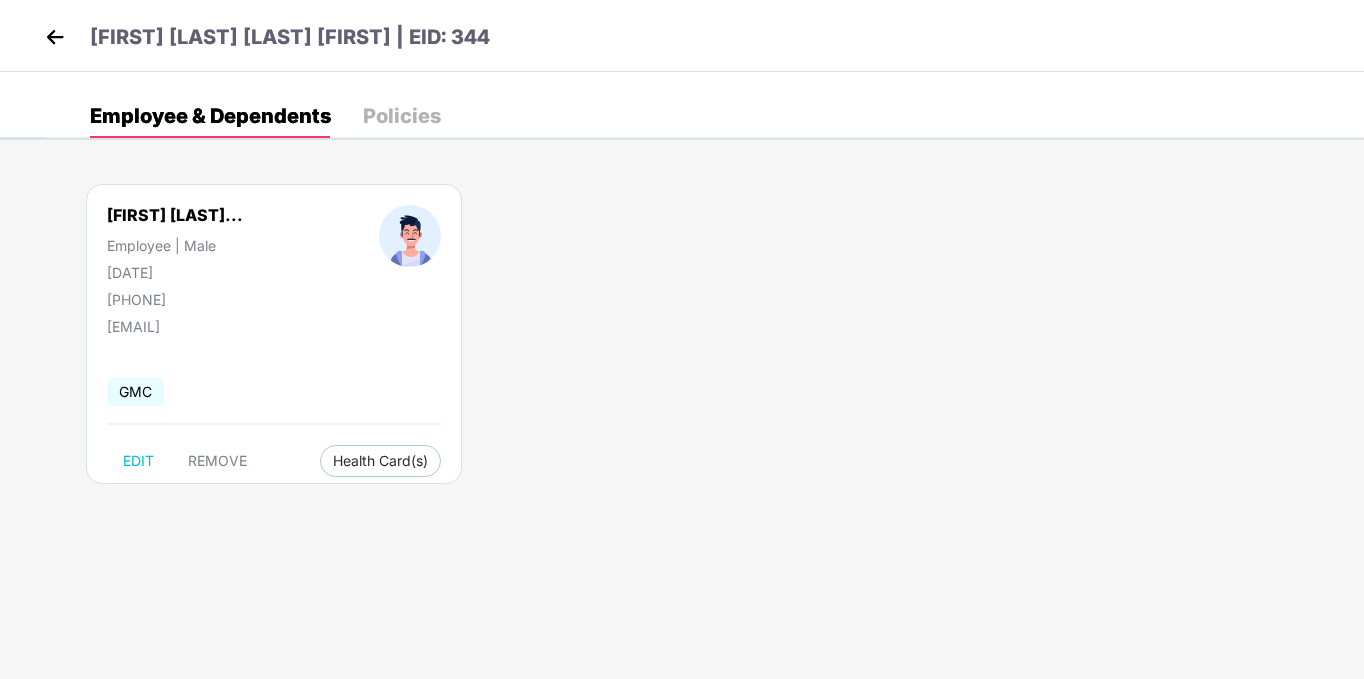 click at bounding box center [55, 37] 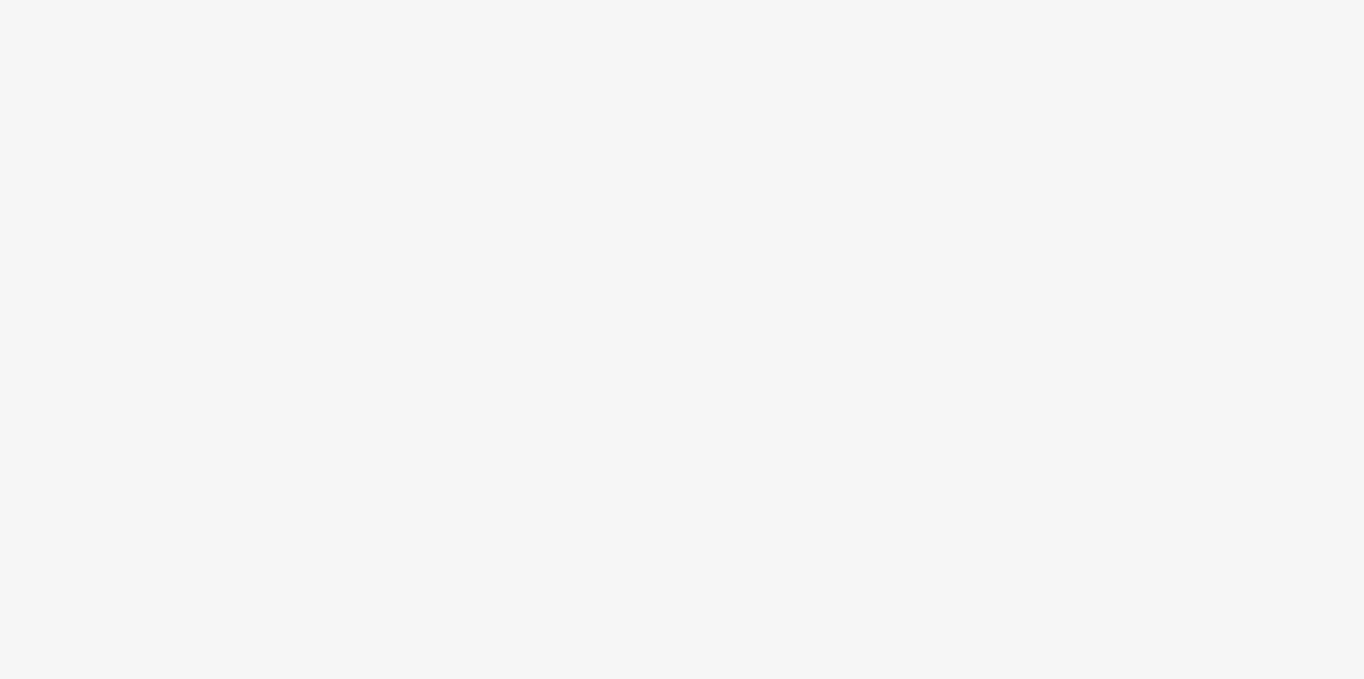 scroll, scrollTop: 0, scrollLeft: 0, axis: both 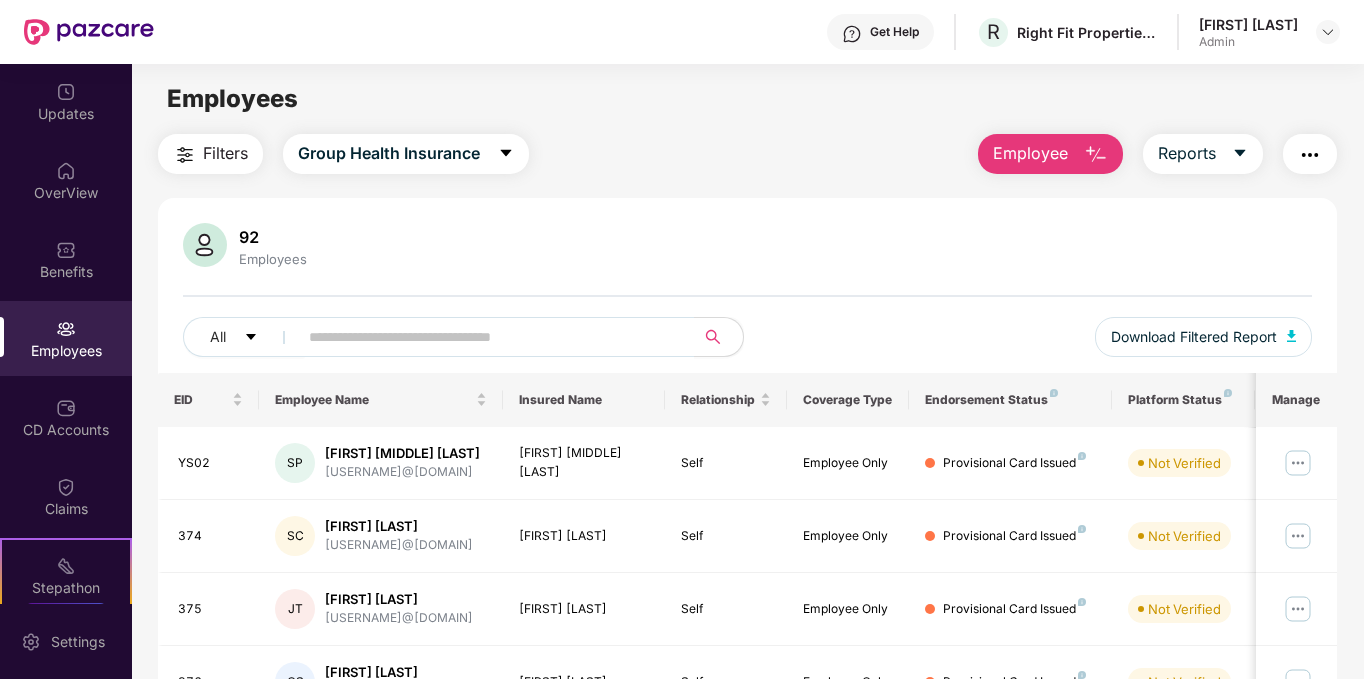 click on "Employee" at bounding box center (1030, 153) 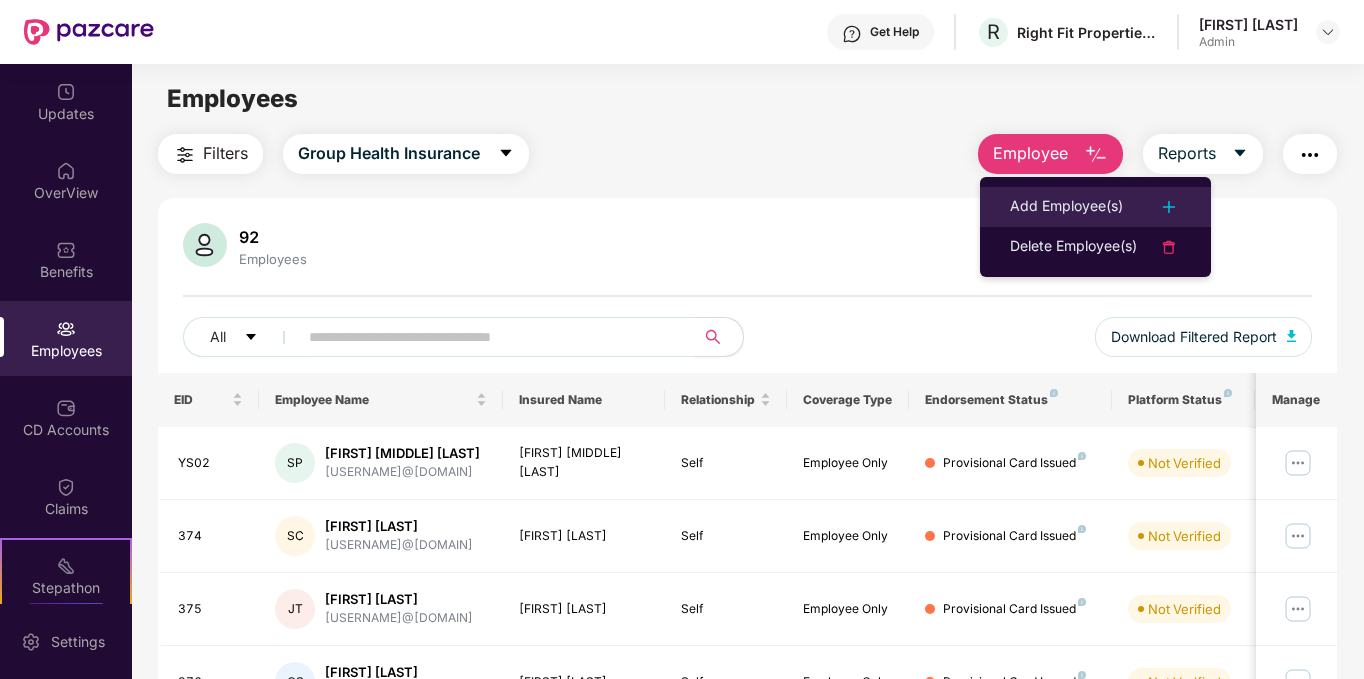 click on "Add Employee(s)" at bounding box center [1066, 207] 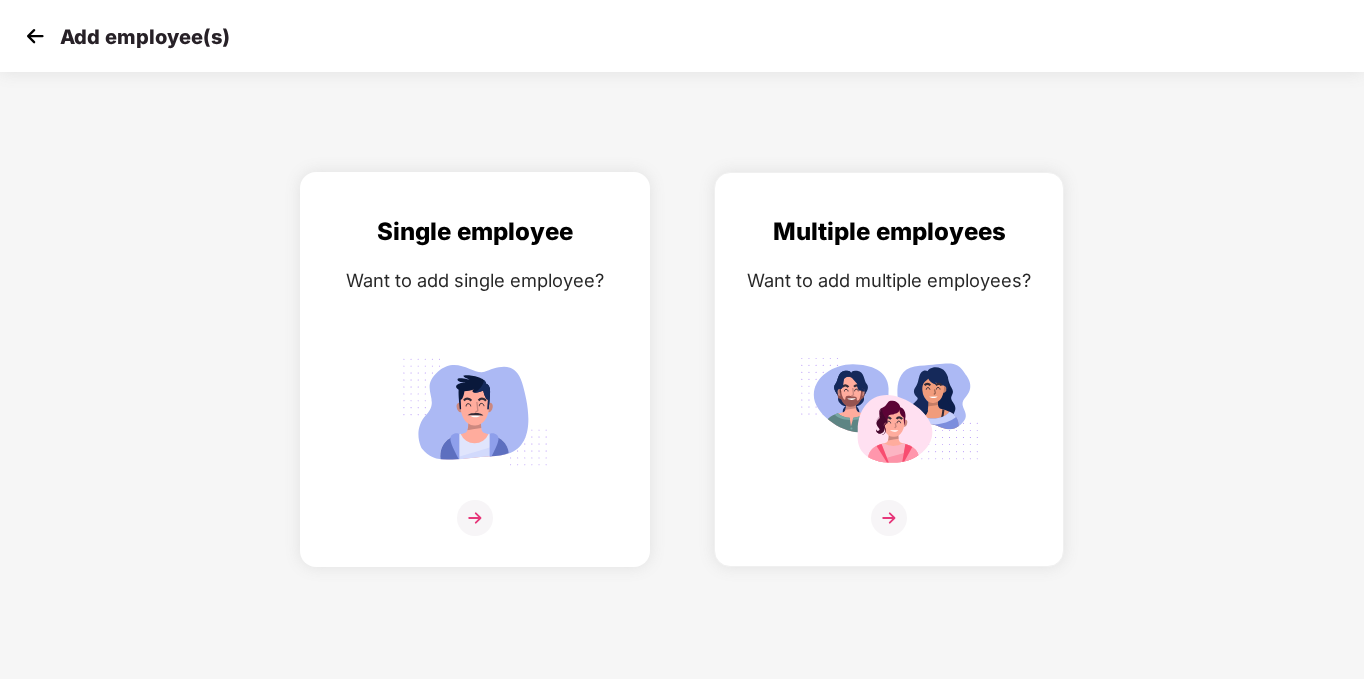 click at bounding box center [475, 411] 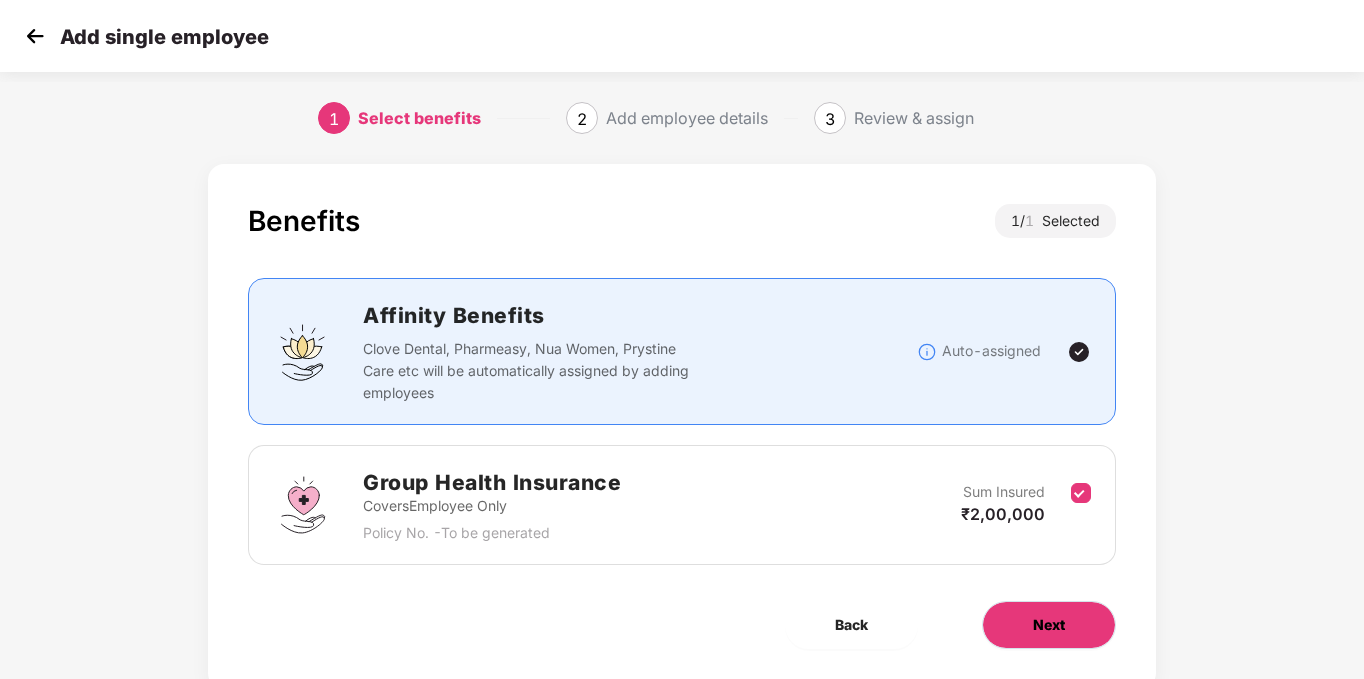 click on "Next" at bounding box center (1049, 625) 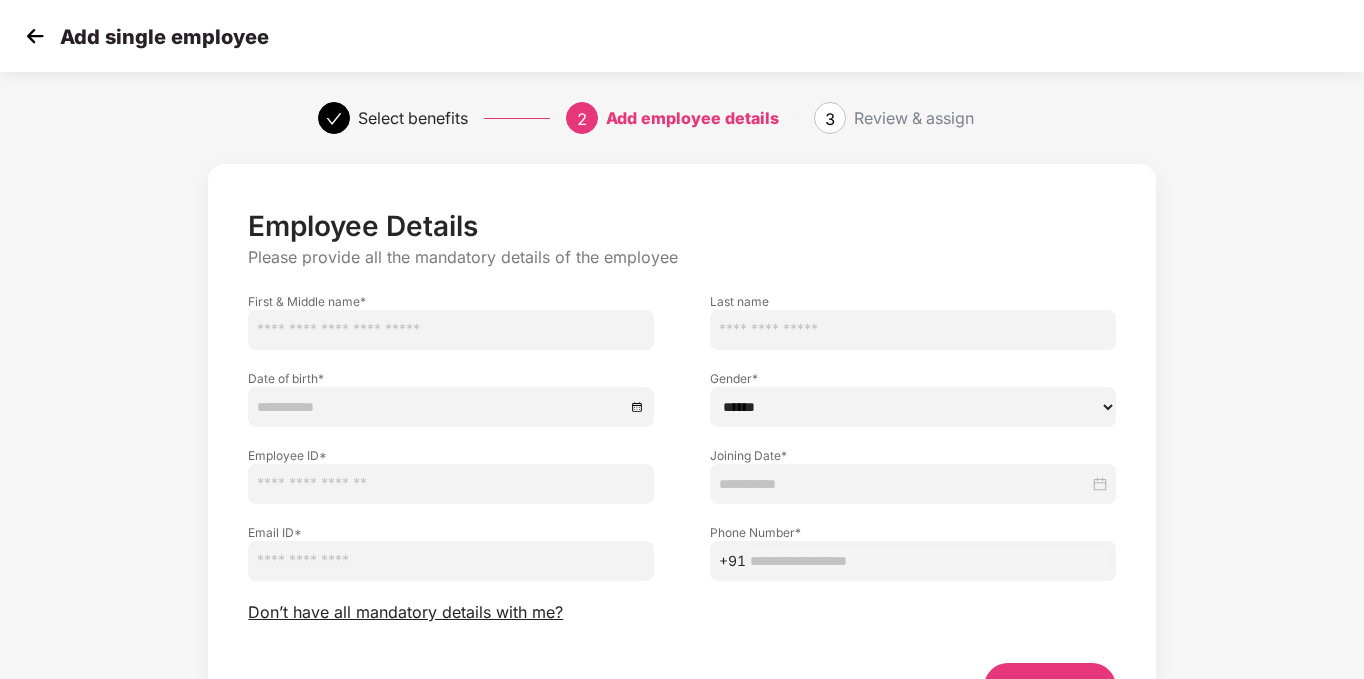 click at bounding box center (451, 330) 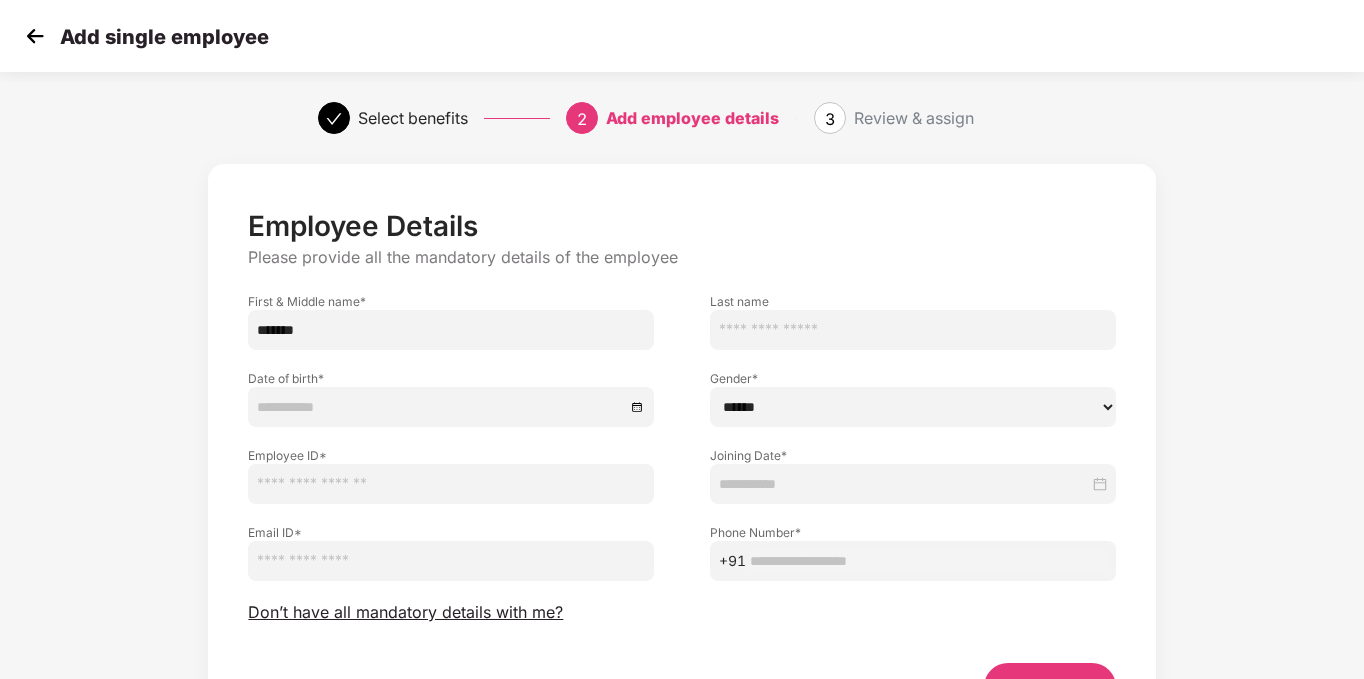 type on "*******" 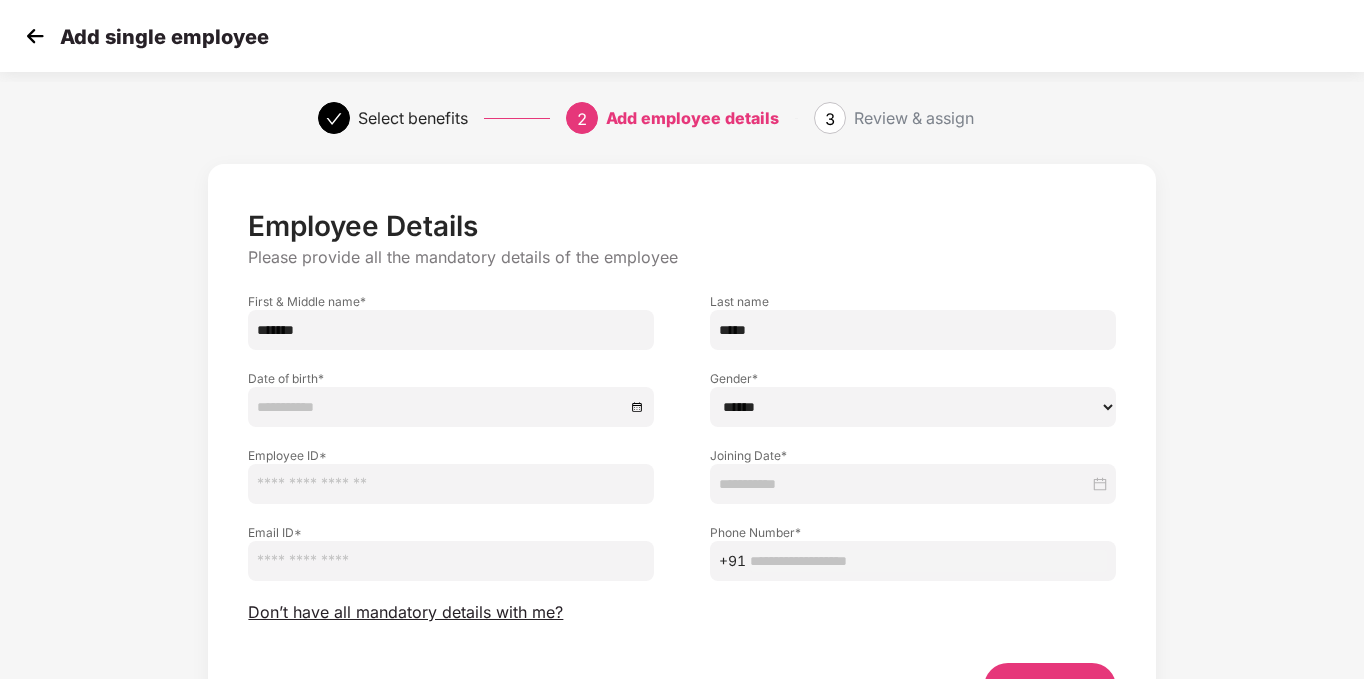 type on "*****" 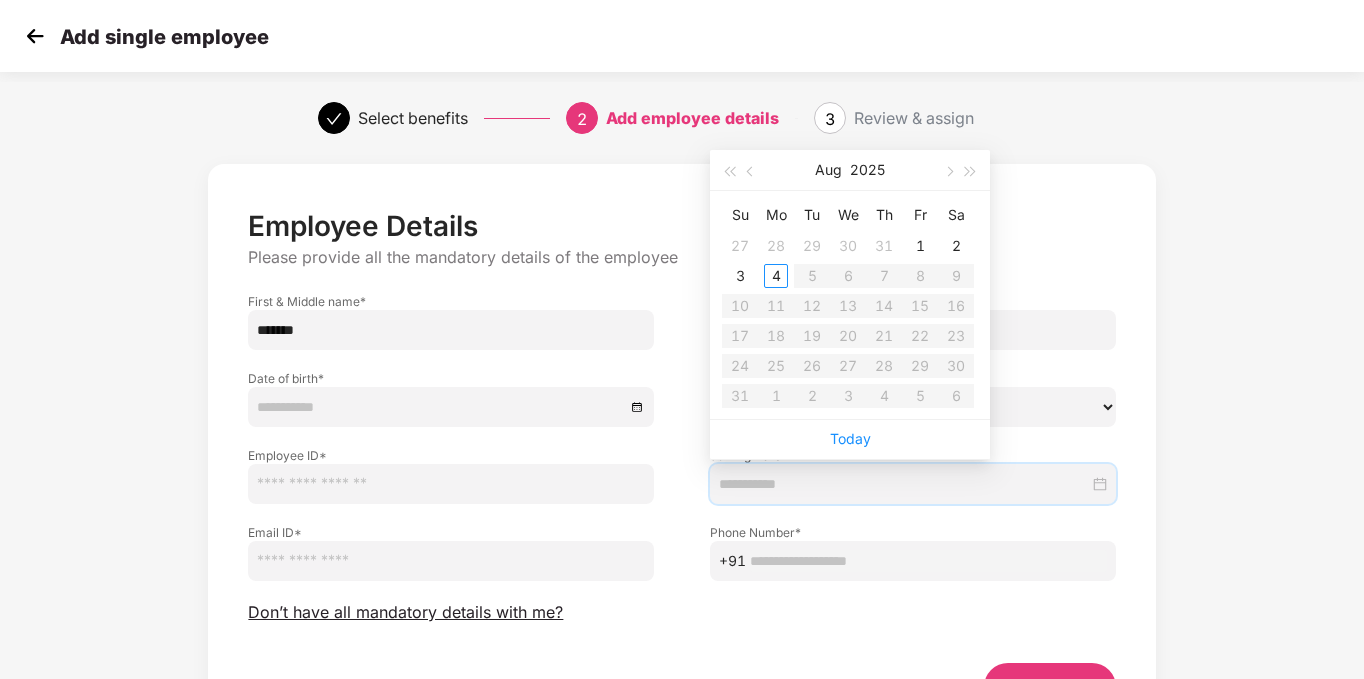 type on "**********" 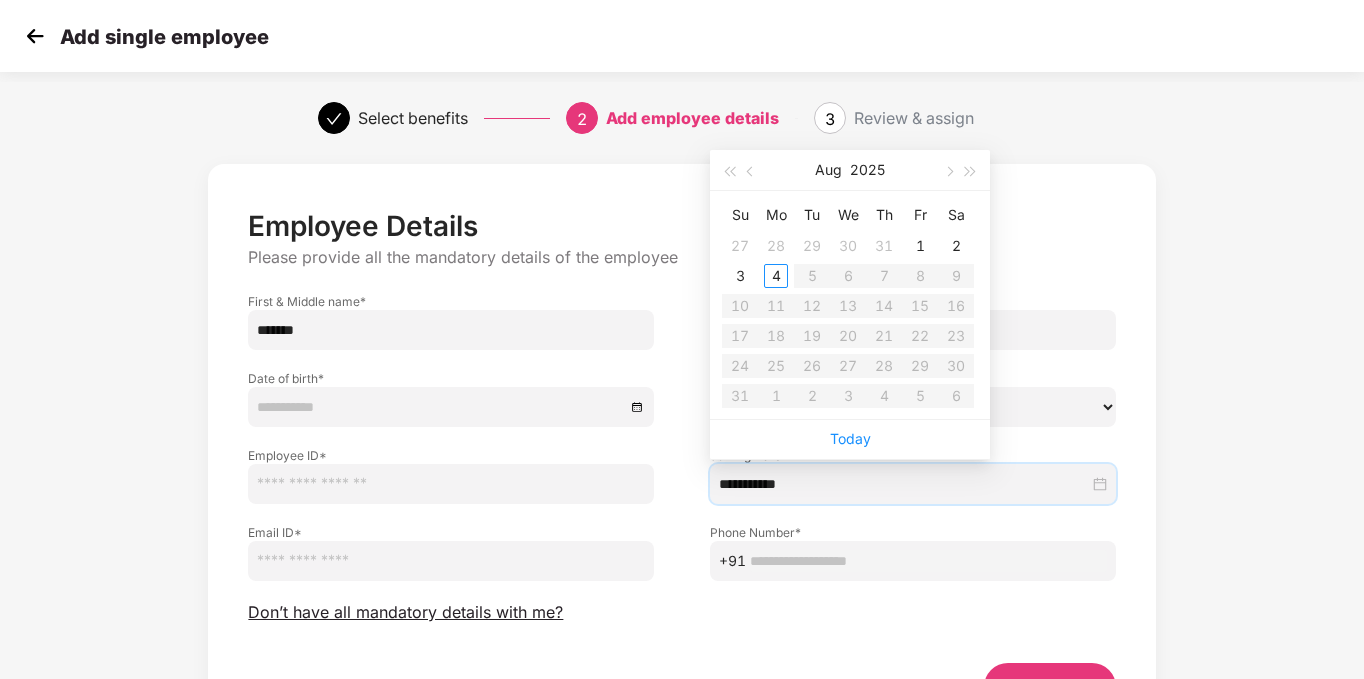 type 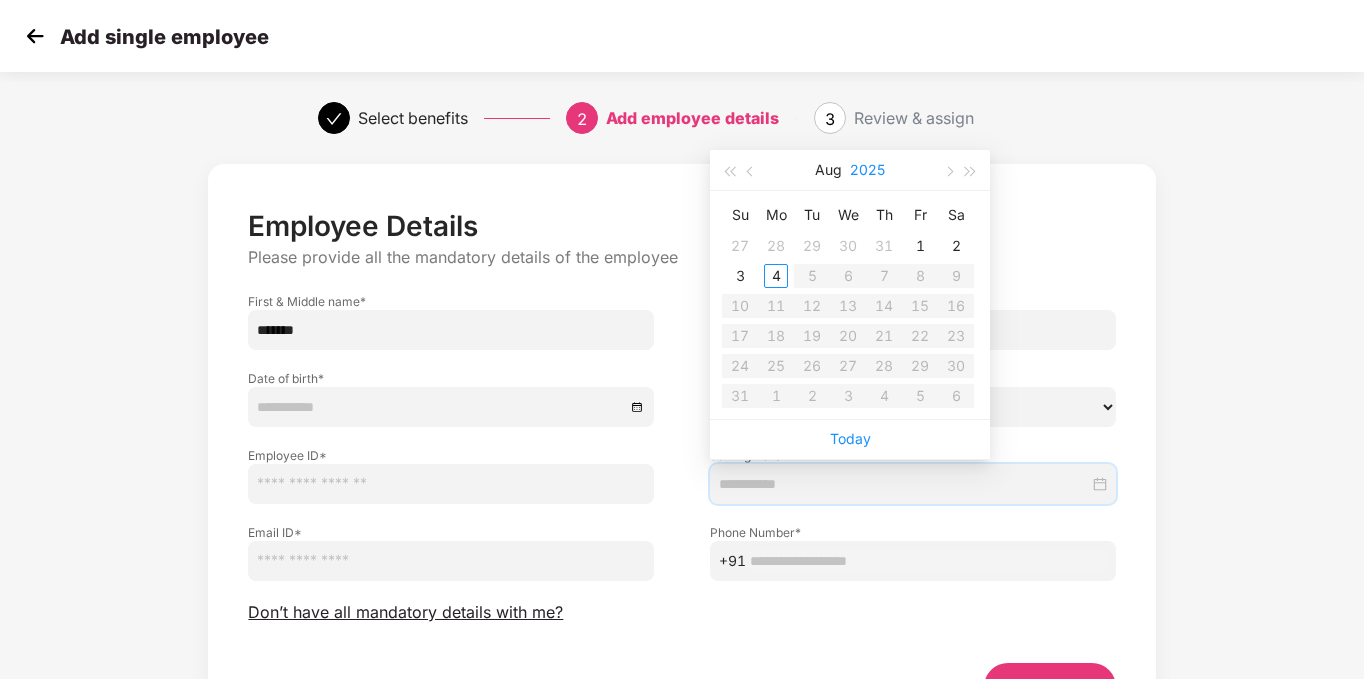 click on "2025" at bounding box center [867, 170] 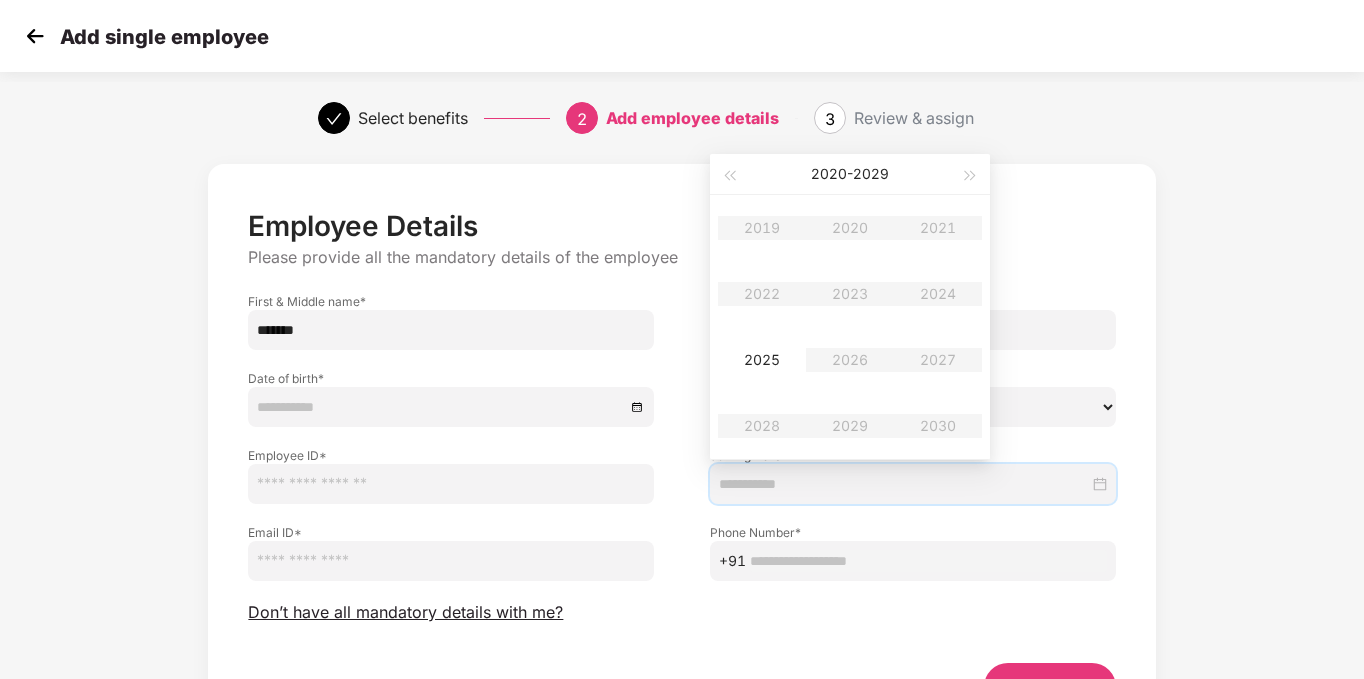 click on "Employee Details Please provide all the mandatory details of the employee First & Middle name  * ******* Last name ***** Date of birth  * Gender  * ****** **** ****** Employee ID  * Joining Date  * Email ID  * Phone Number  * +91 Don’t have all mandatory details with me? Back Next" at bounding box center (682, 477) 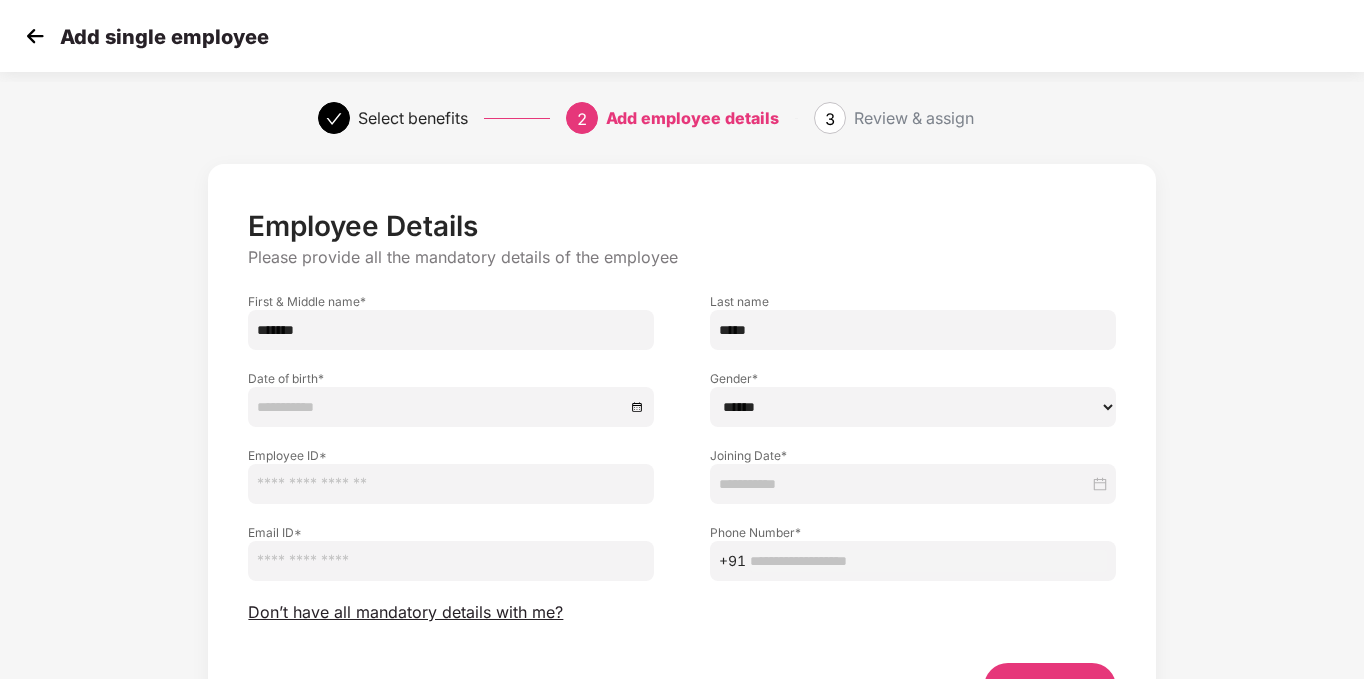 click at bounding box center (451, 407) 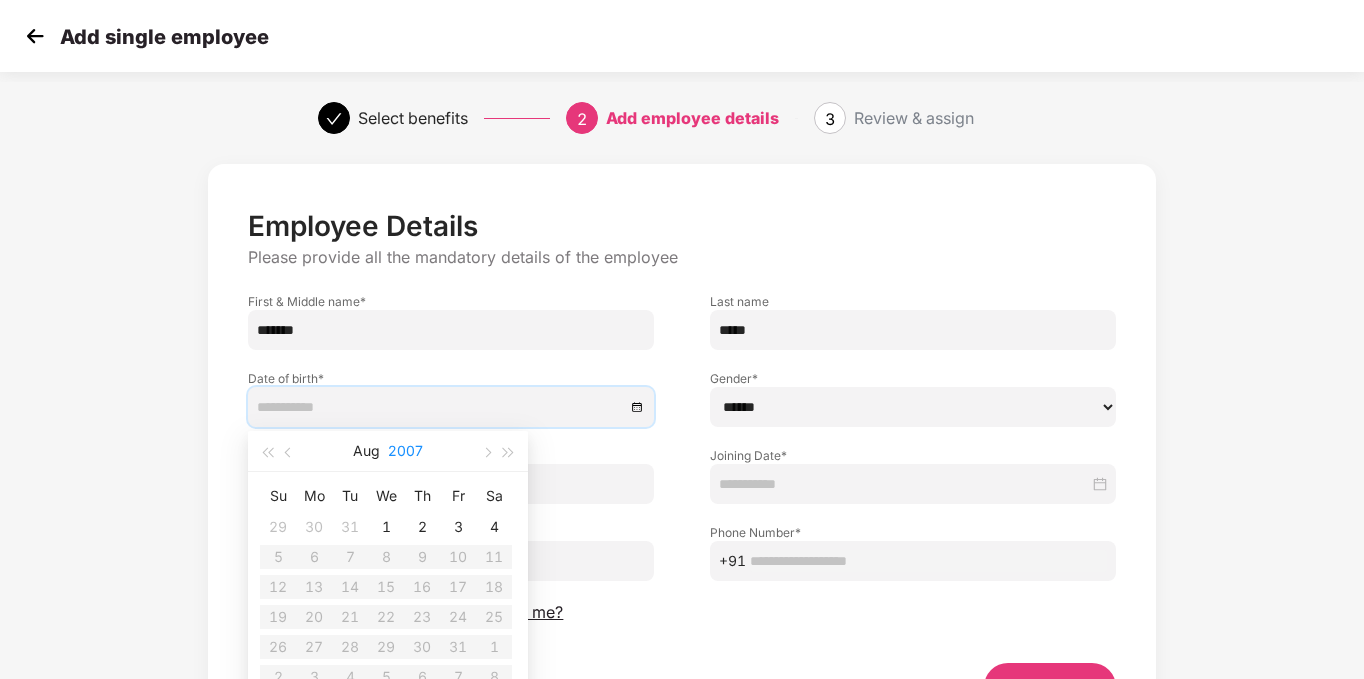click on "2007" at bounding box center (405, 451) 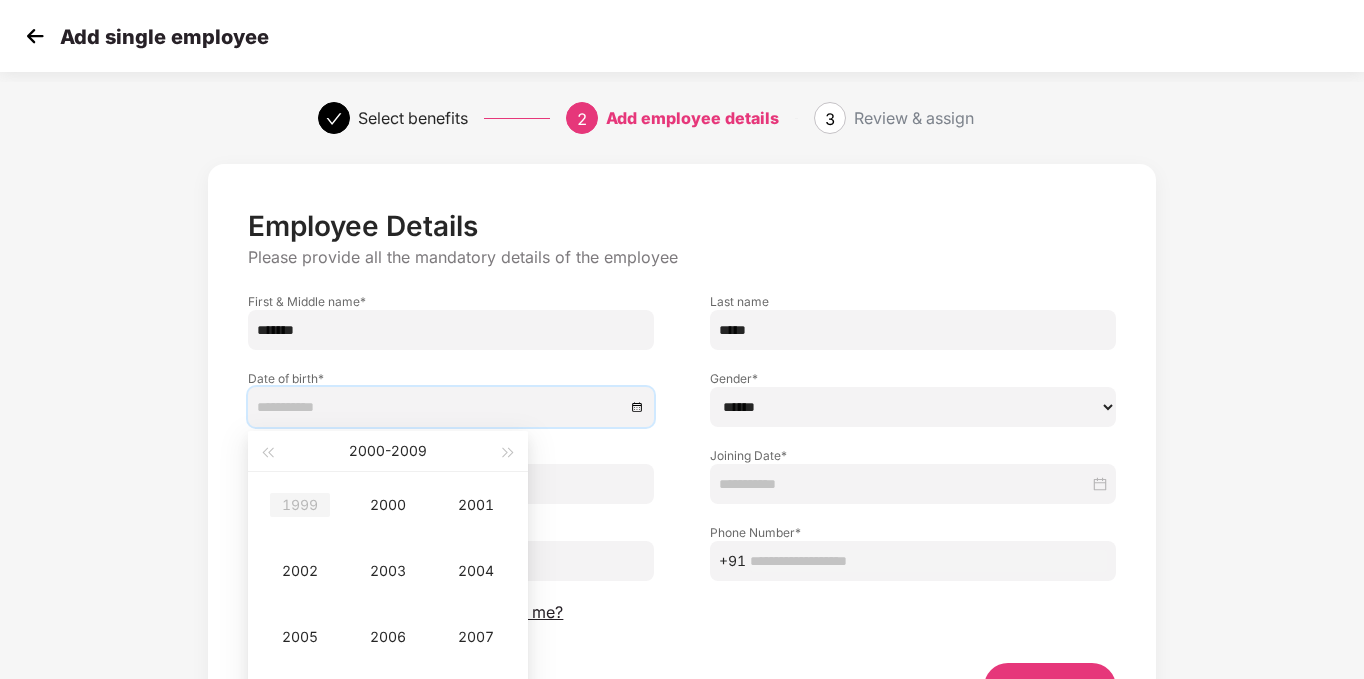 type on "**********" 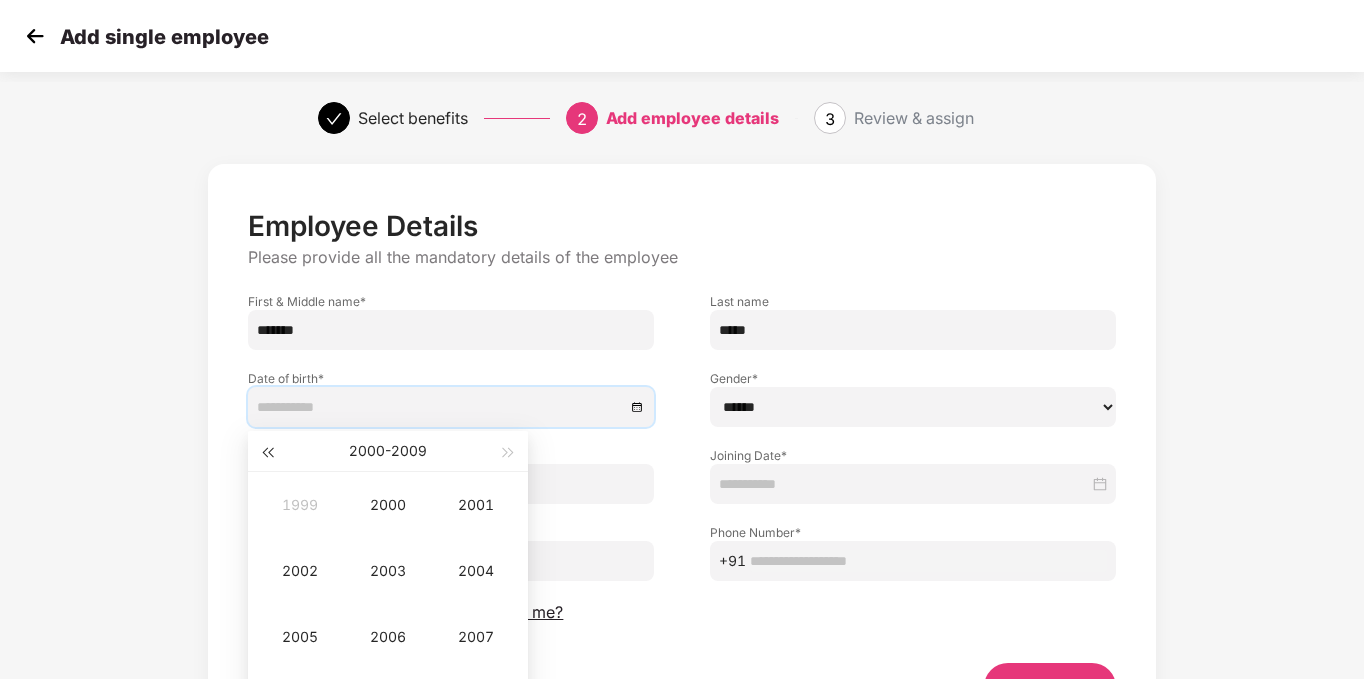 click at bounding box center (267, 451) 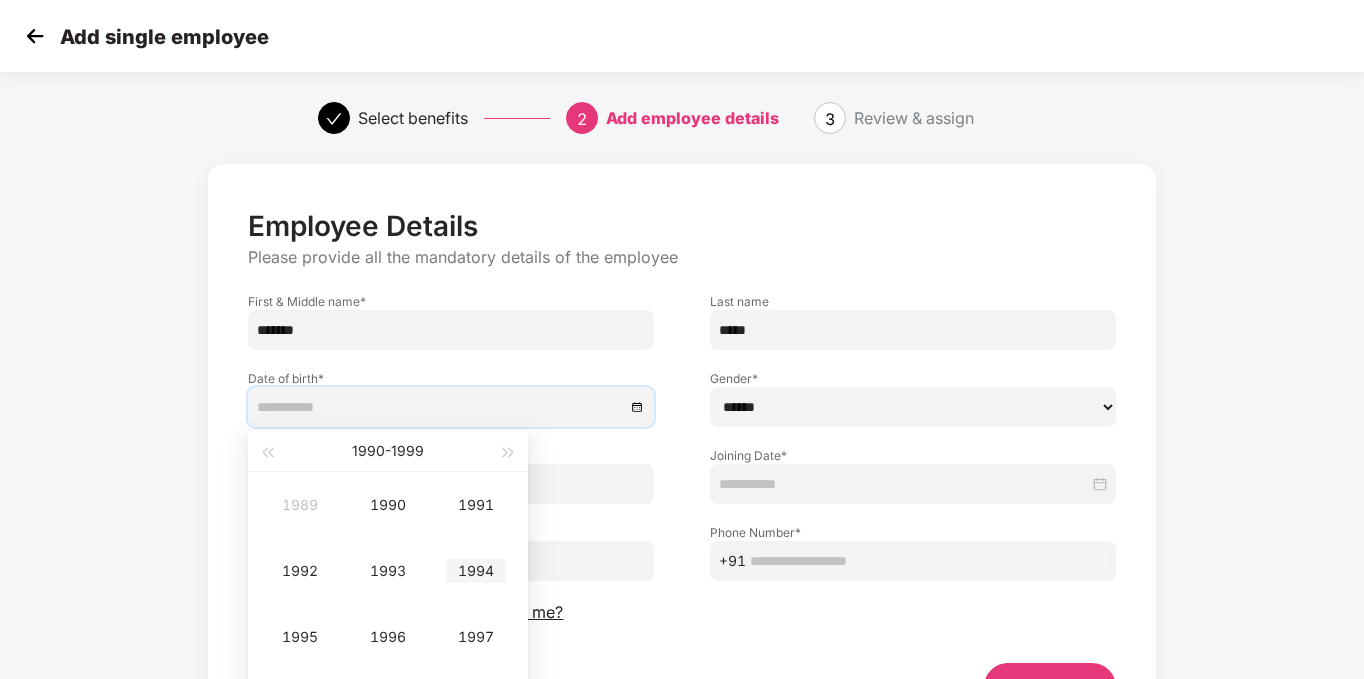 scroll, scrollTop: 122, scrollLeft: 0, axis: vertical 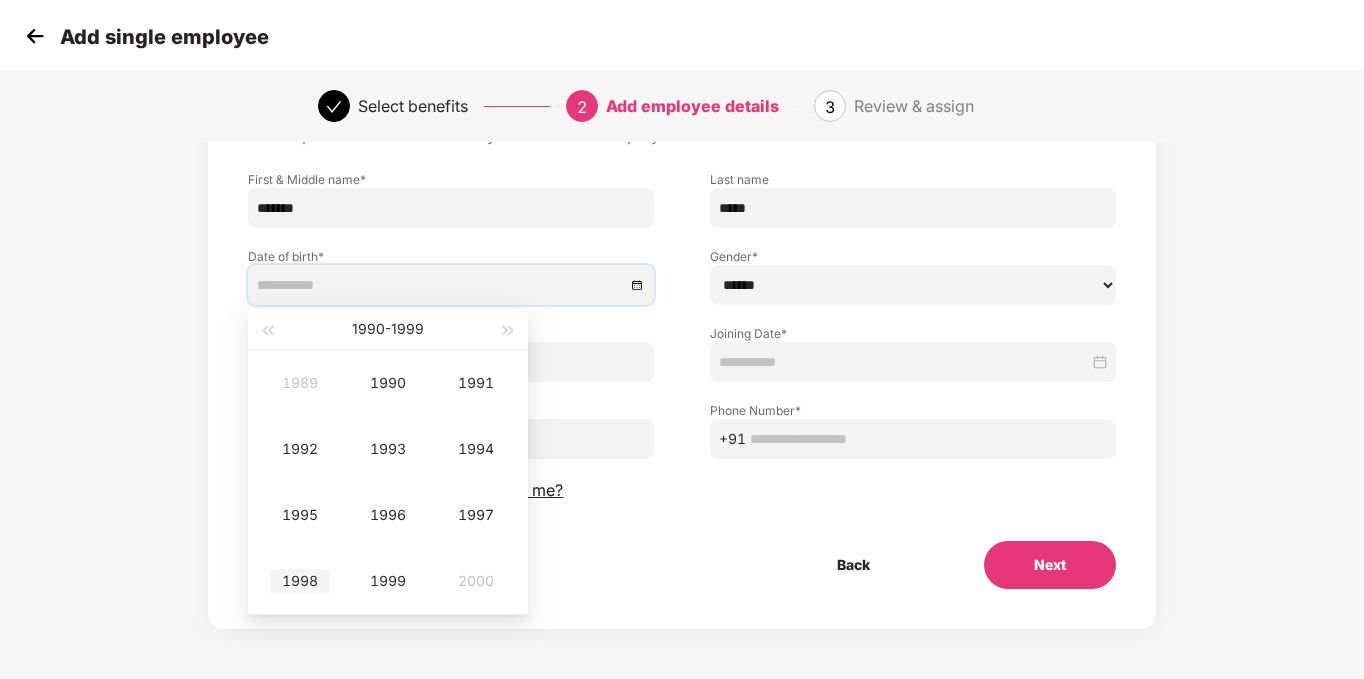type on "**********" 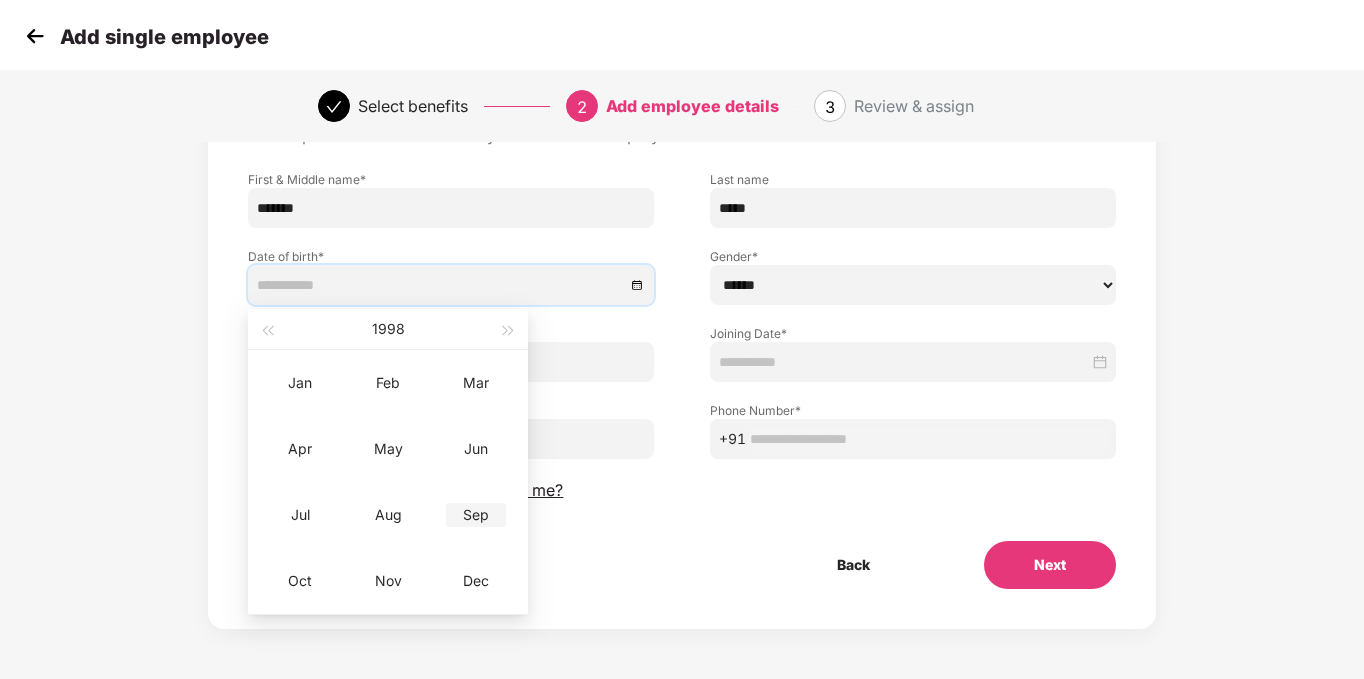 type on "**********" 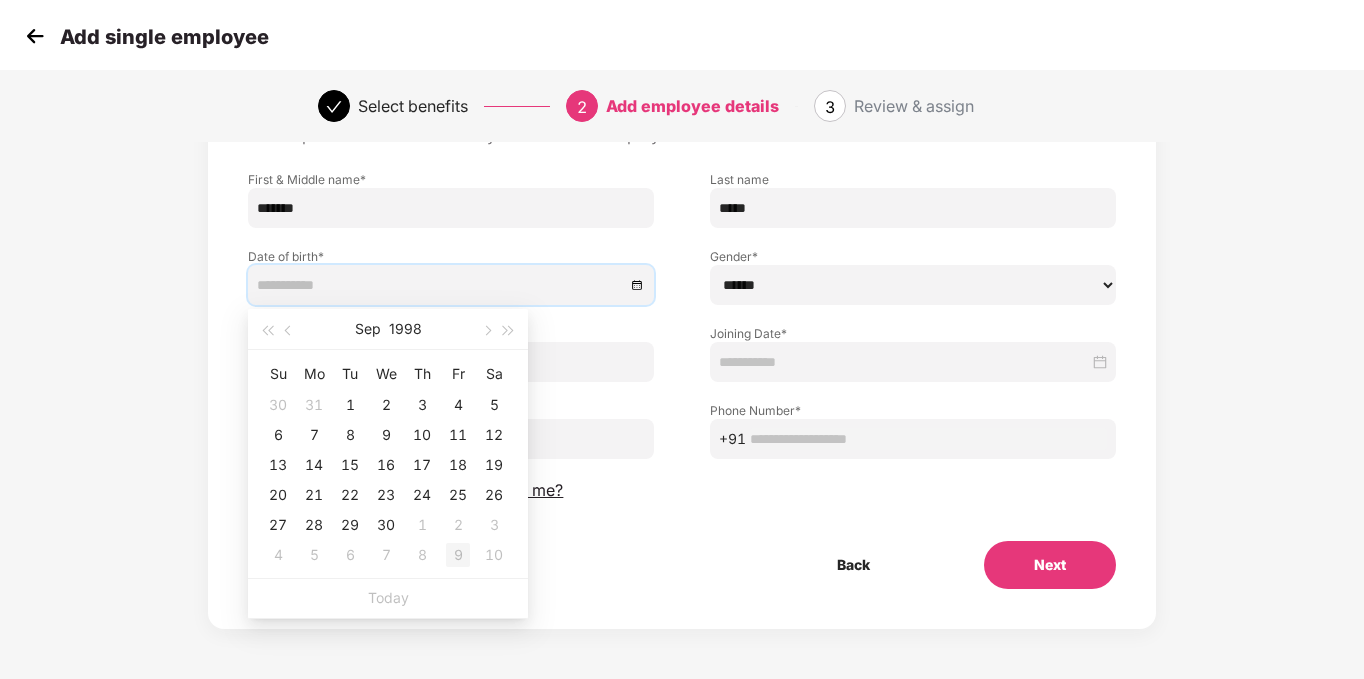 type on "**********" 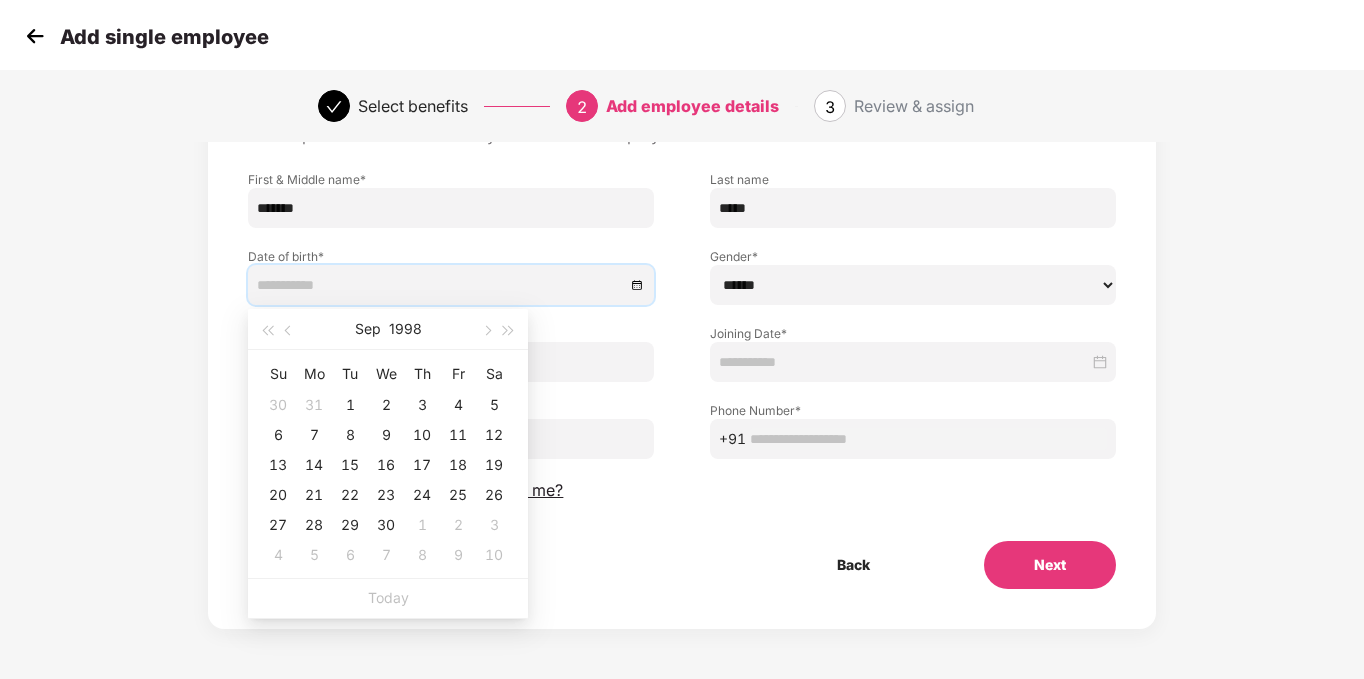 type on "**********" 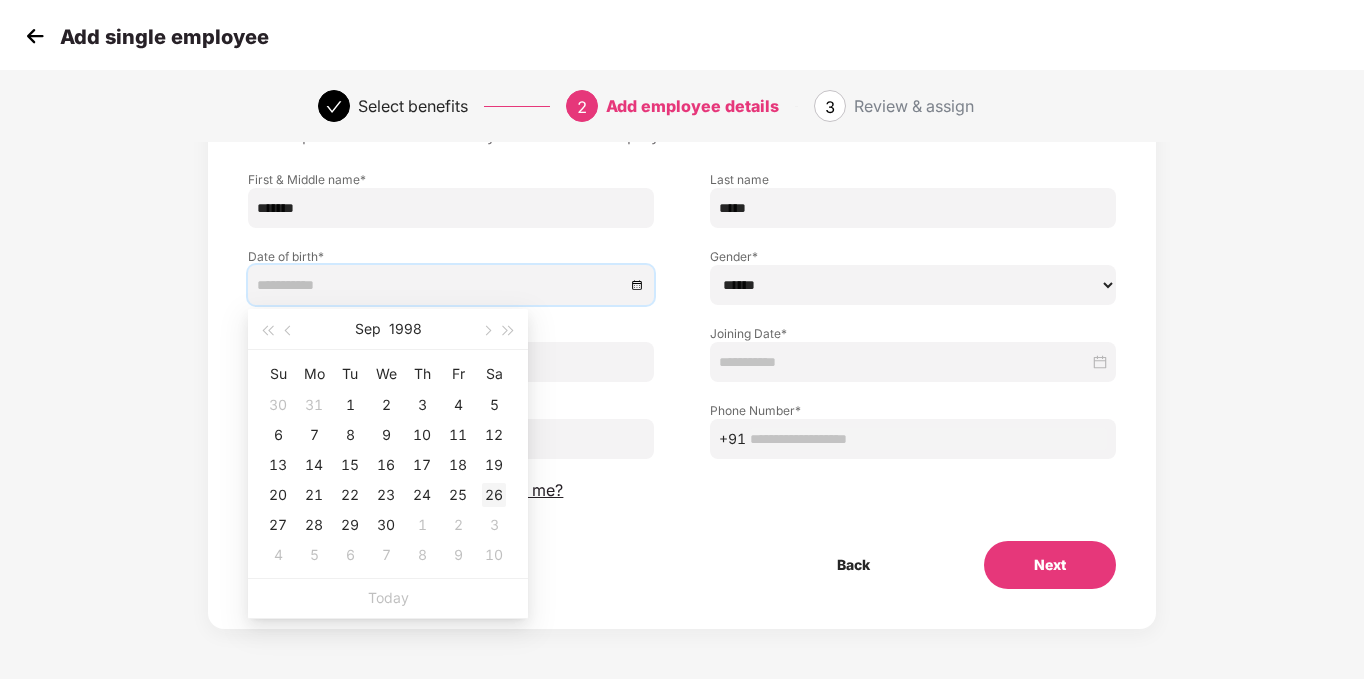 type on "**********" 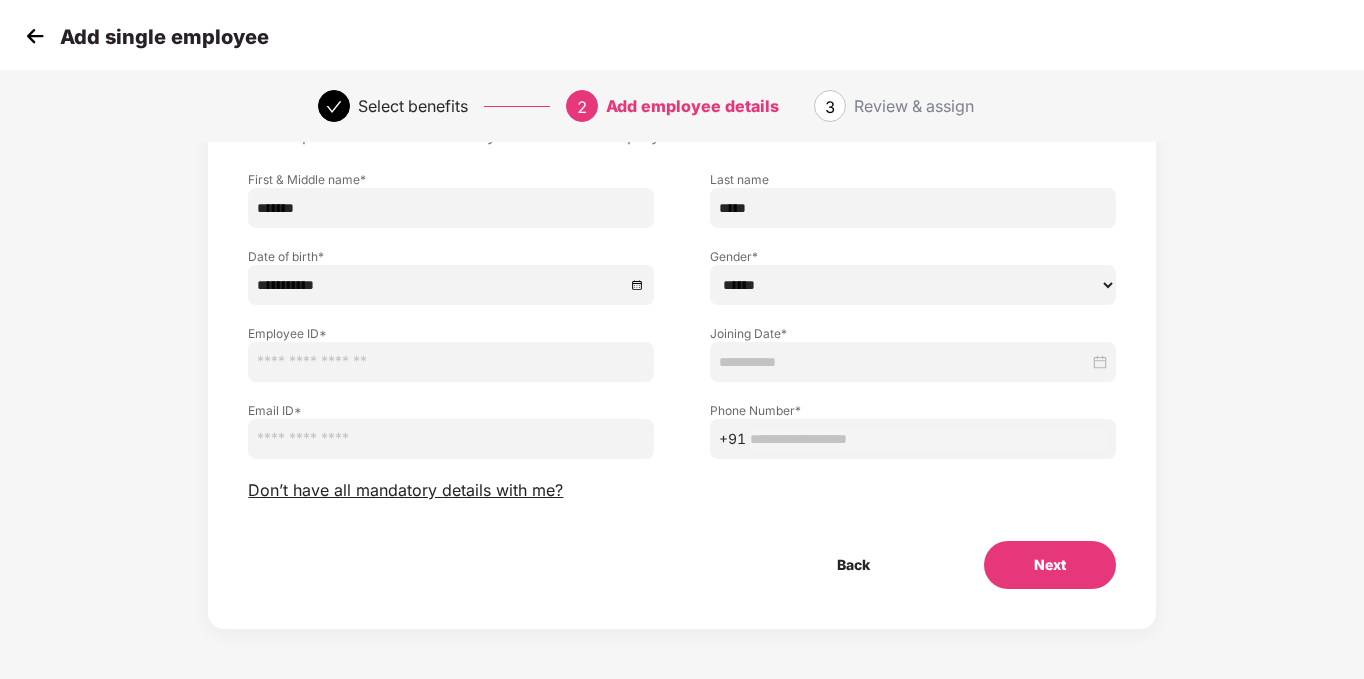 click at bounding box center [451, 362] 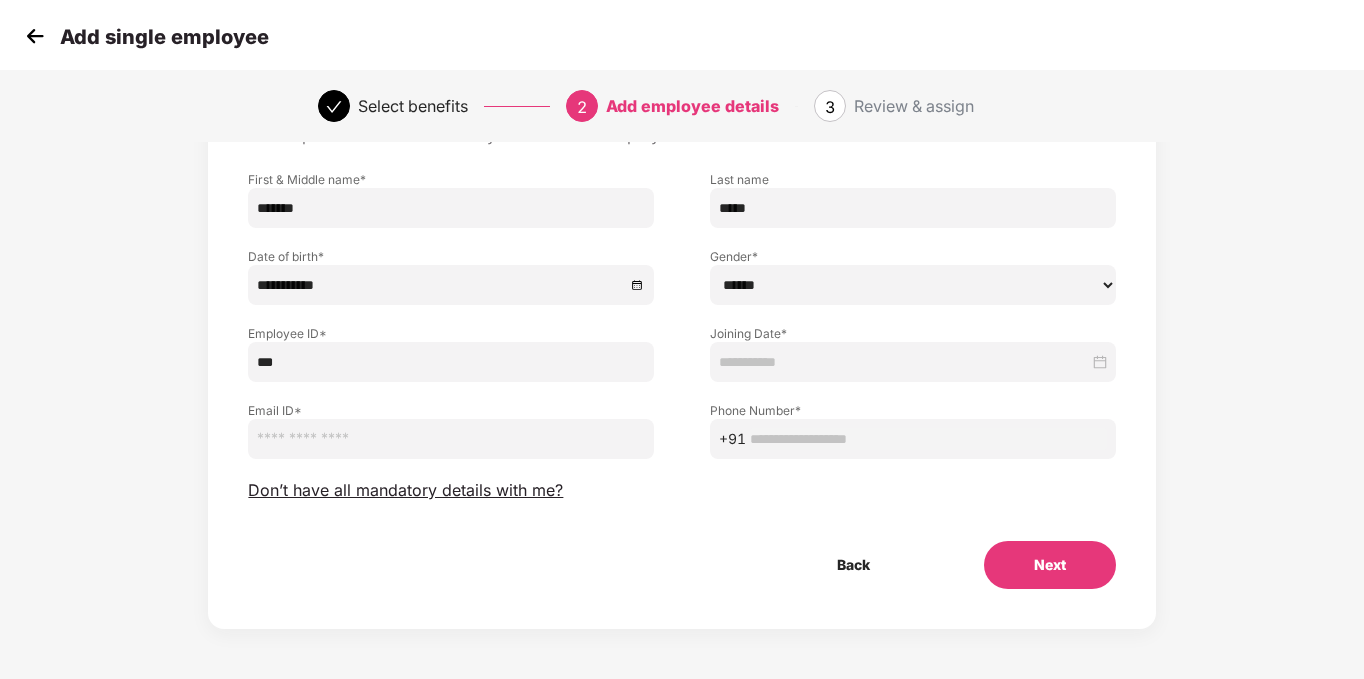 type on "***" 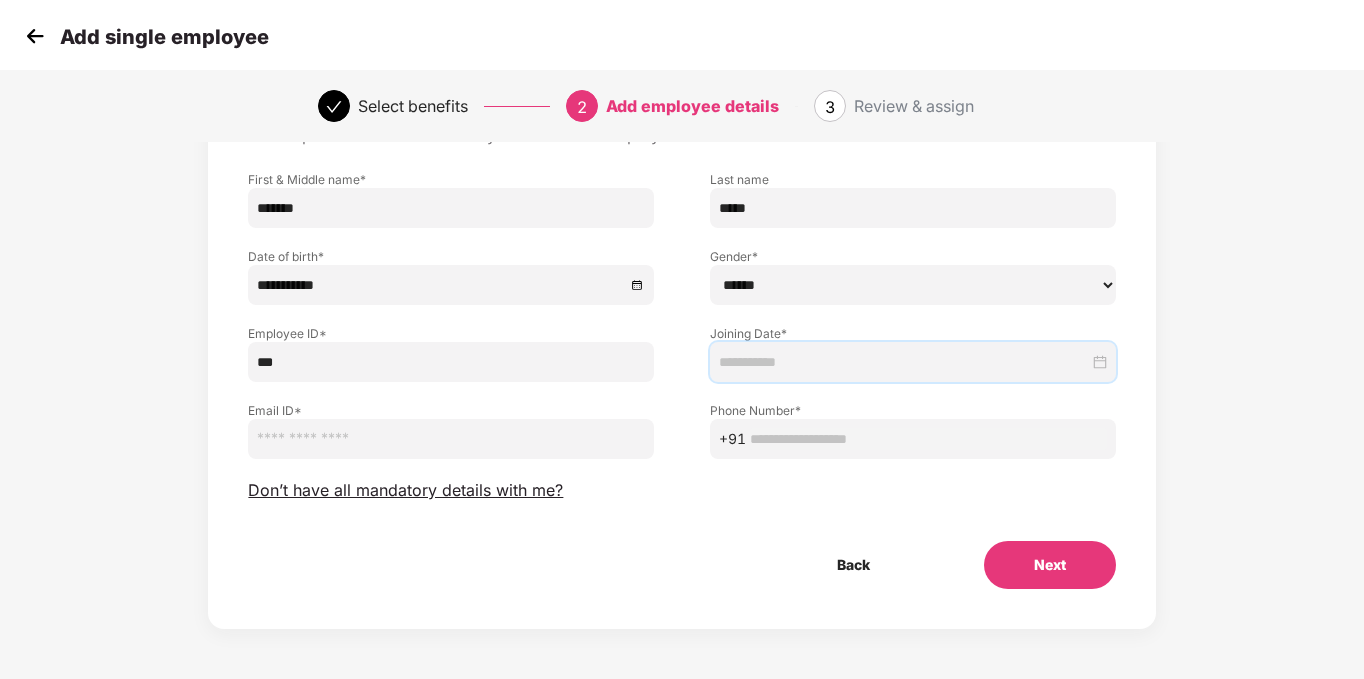 click at bounding box center [904, 362] 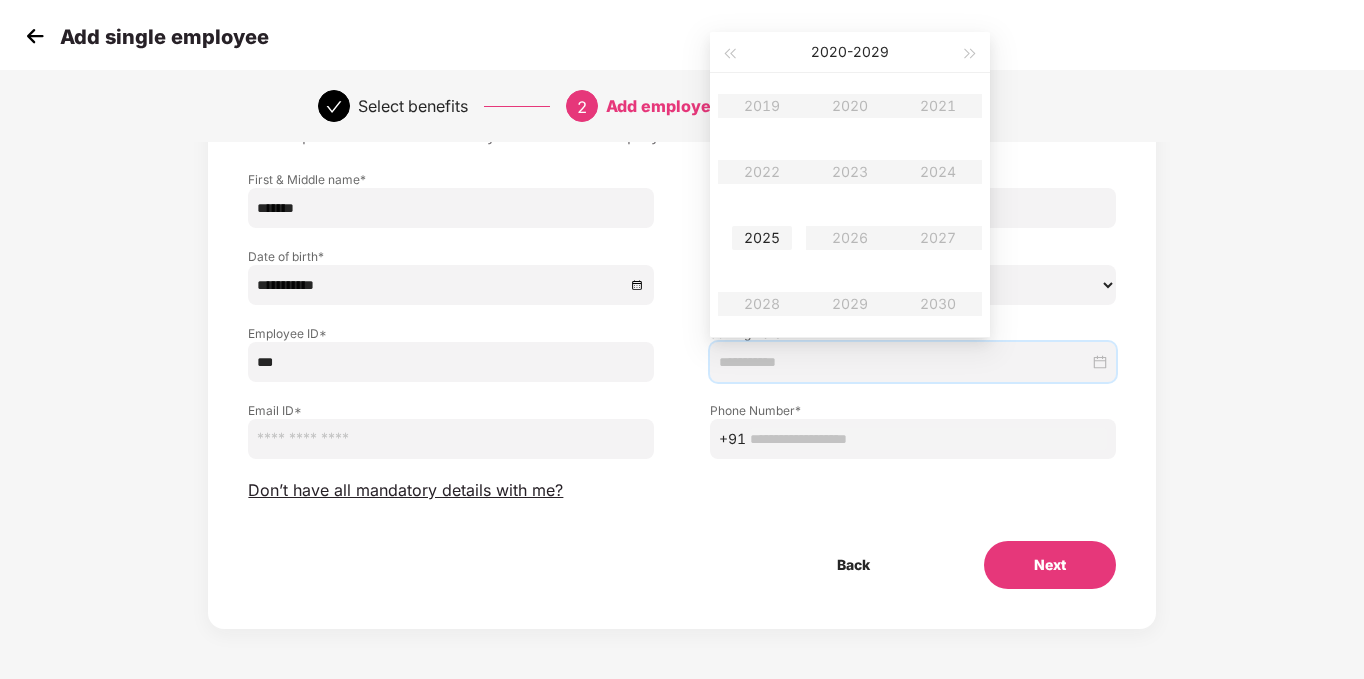 type on "**********" 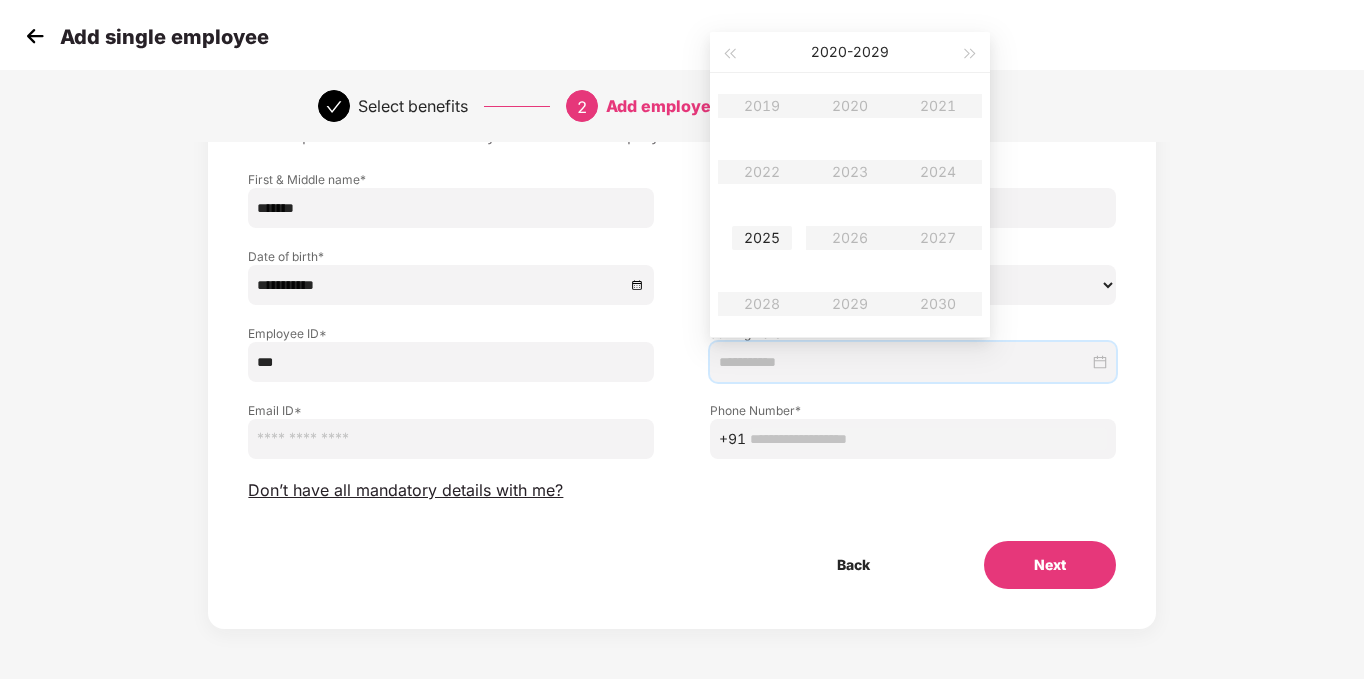 click on "2025" at bounding box center [762, 238] 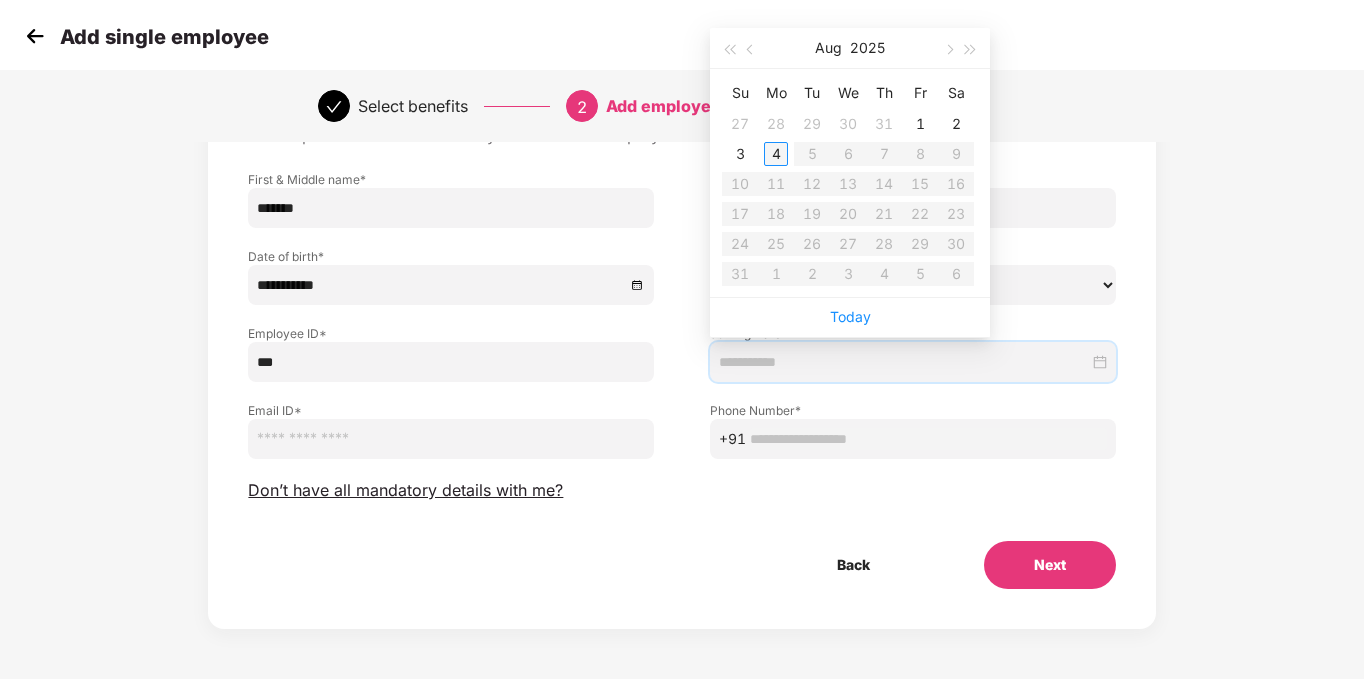 type on "**********" 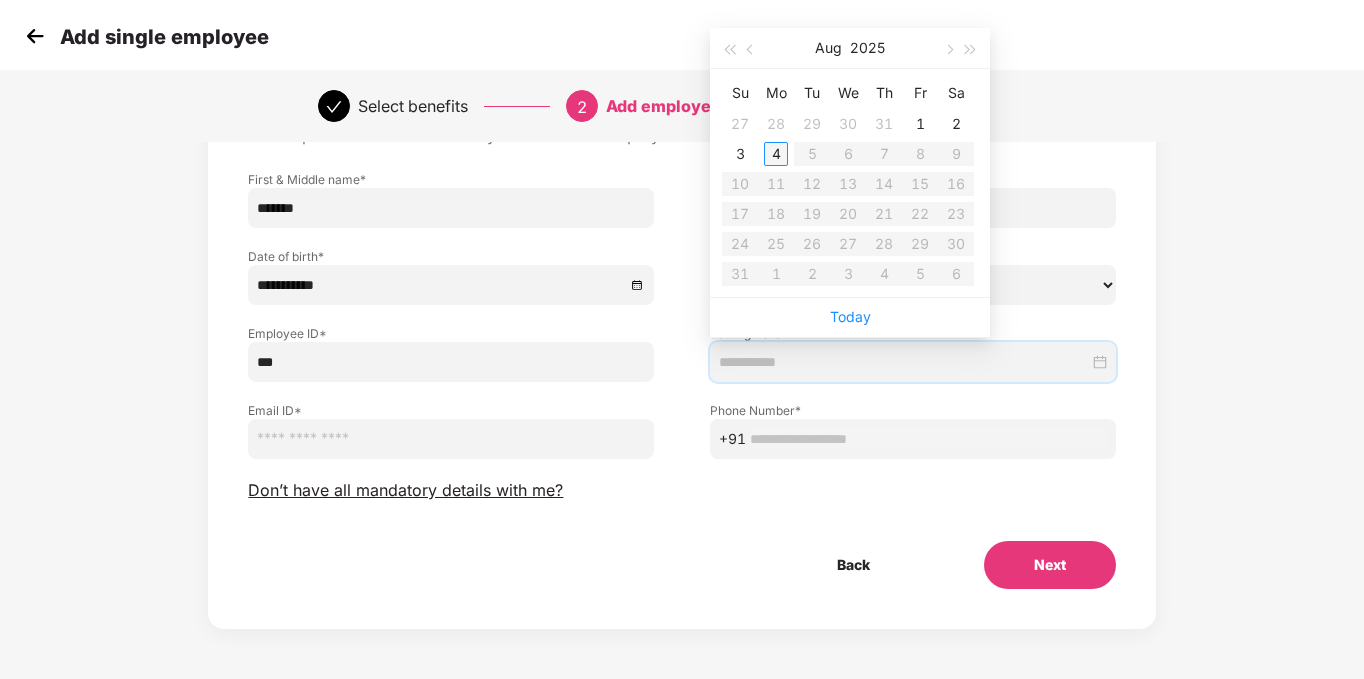 click on "4" at bounding box center (776, 154) 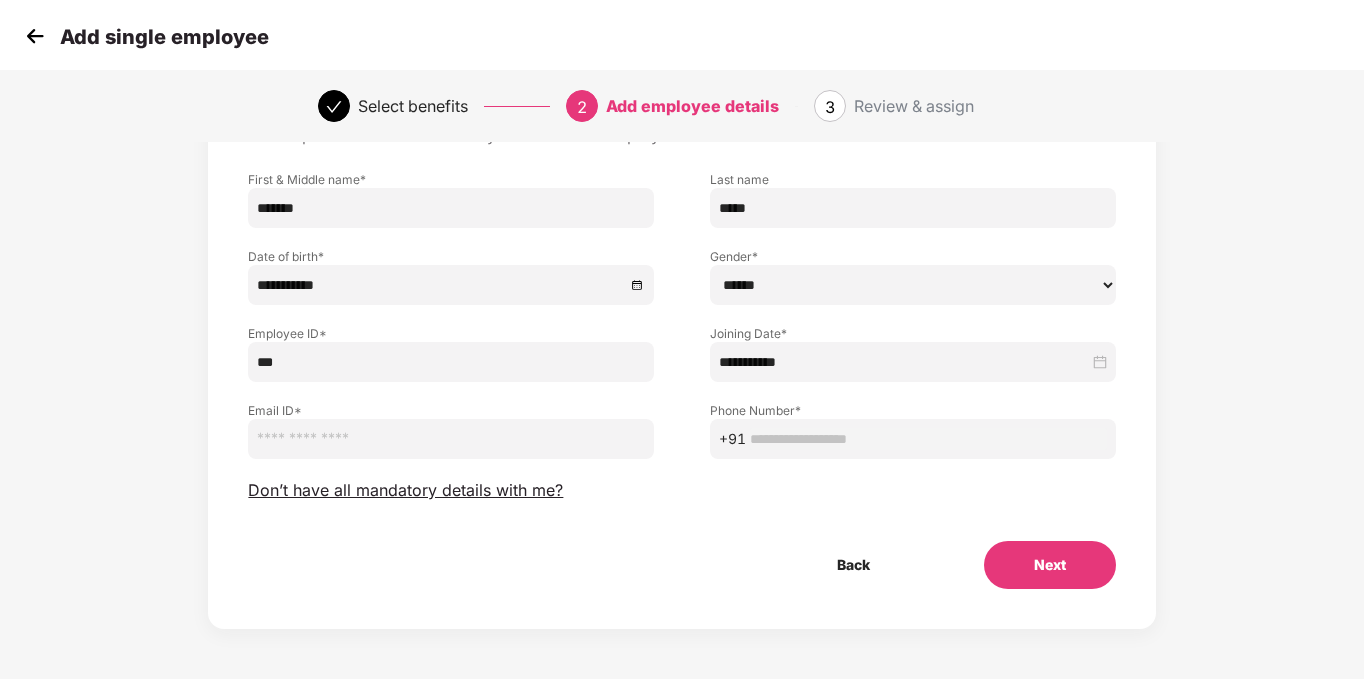 click on "+91" at bounding box center (913, 439) 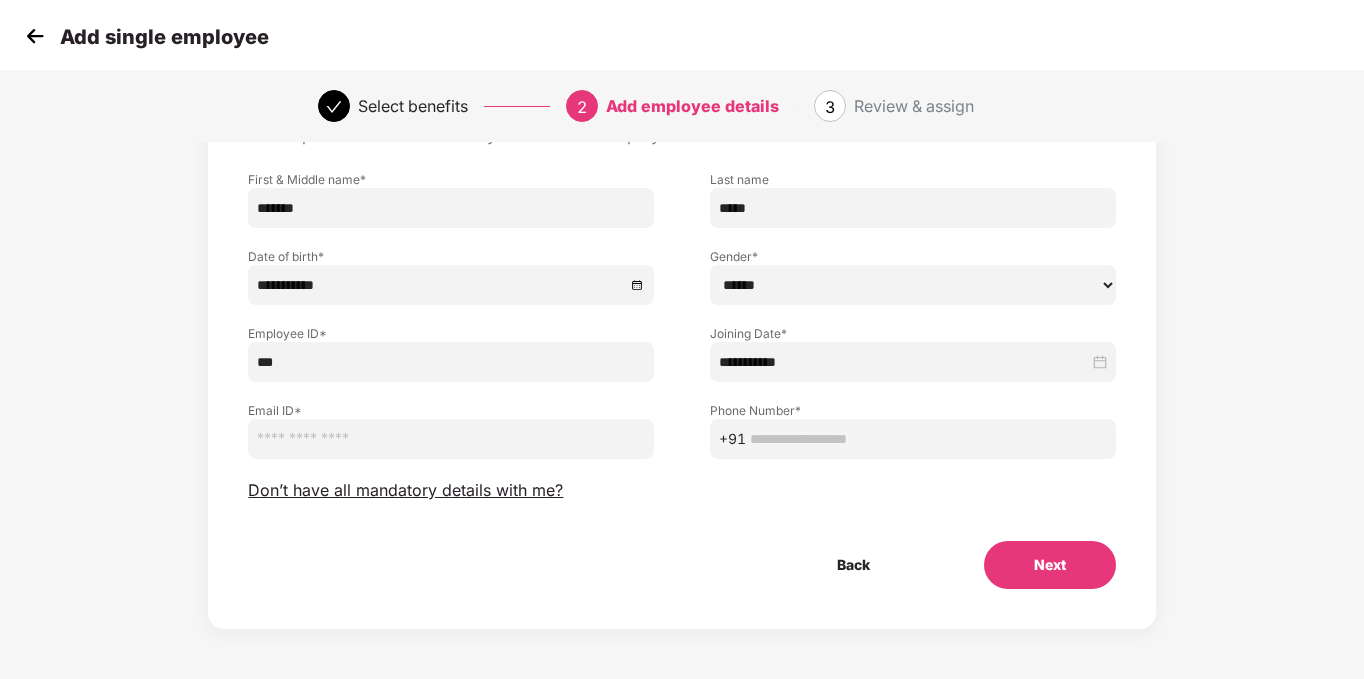 click at bounding box center [451, 439] 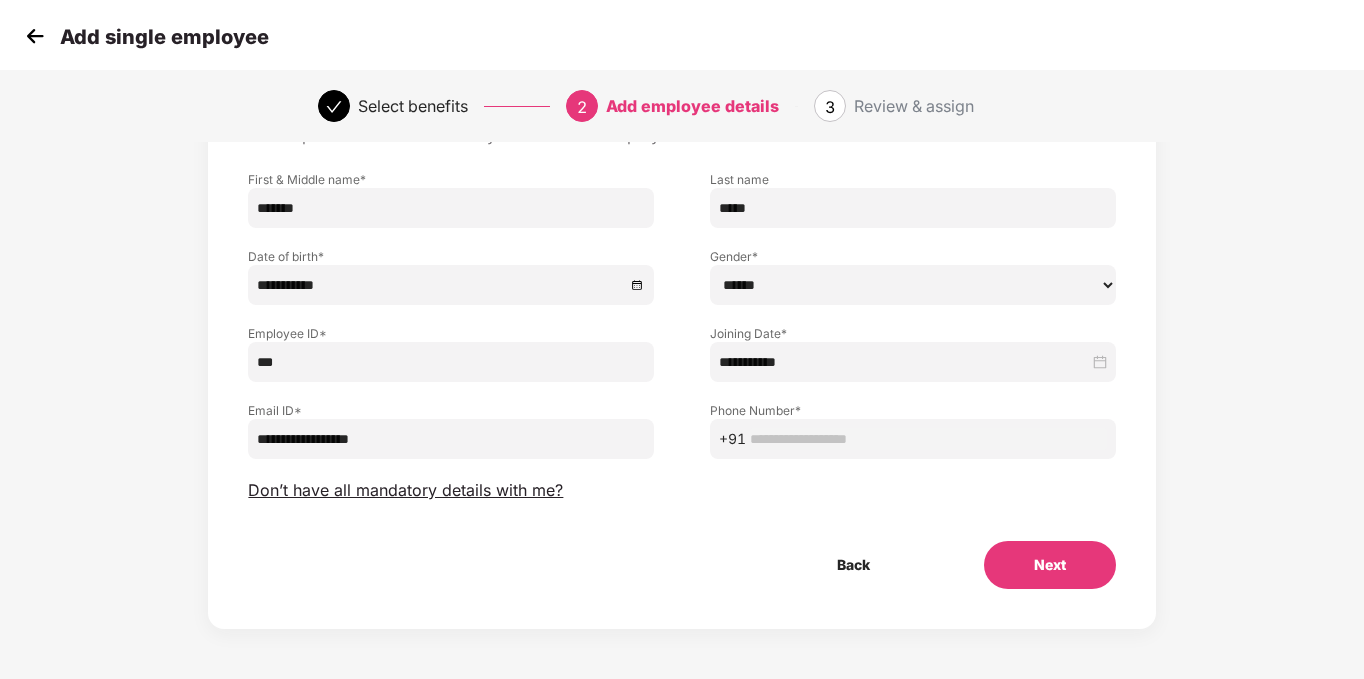 type on "**********" 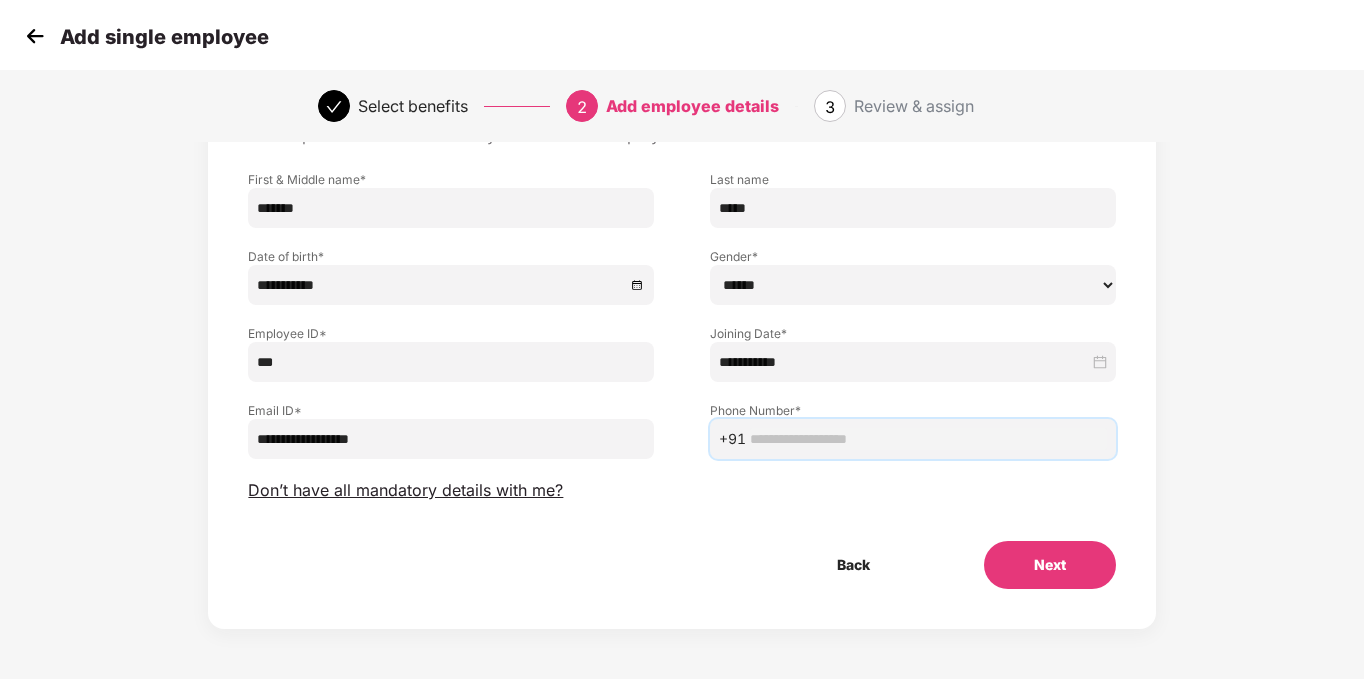 paste on "**********" 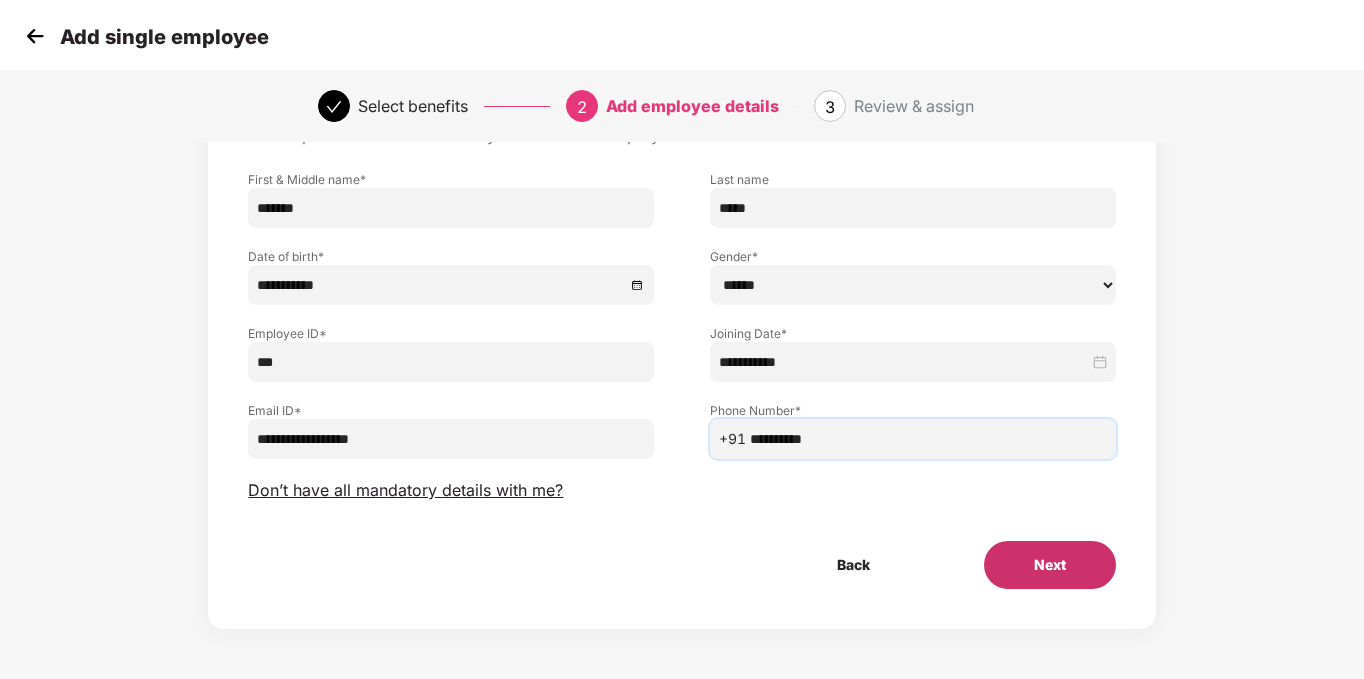 type on "**********" 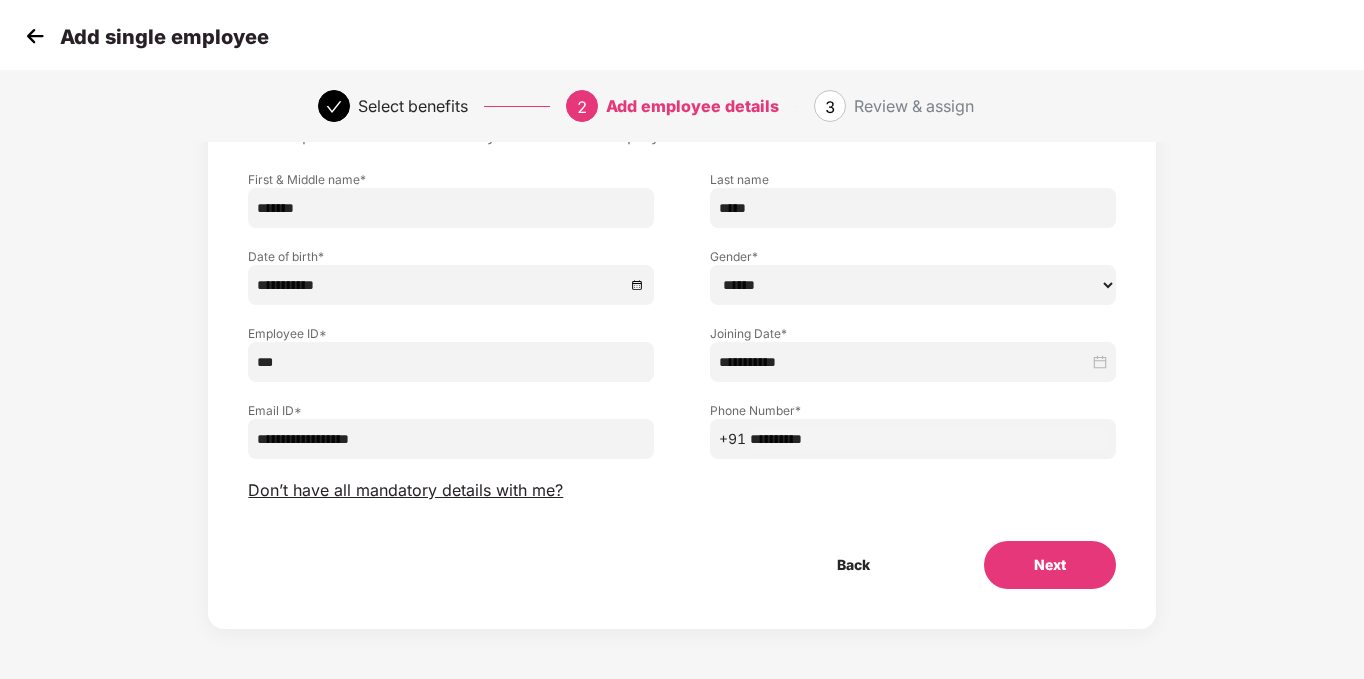 click on "Next" at bounding box center [1050, 565] 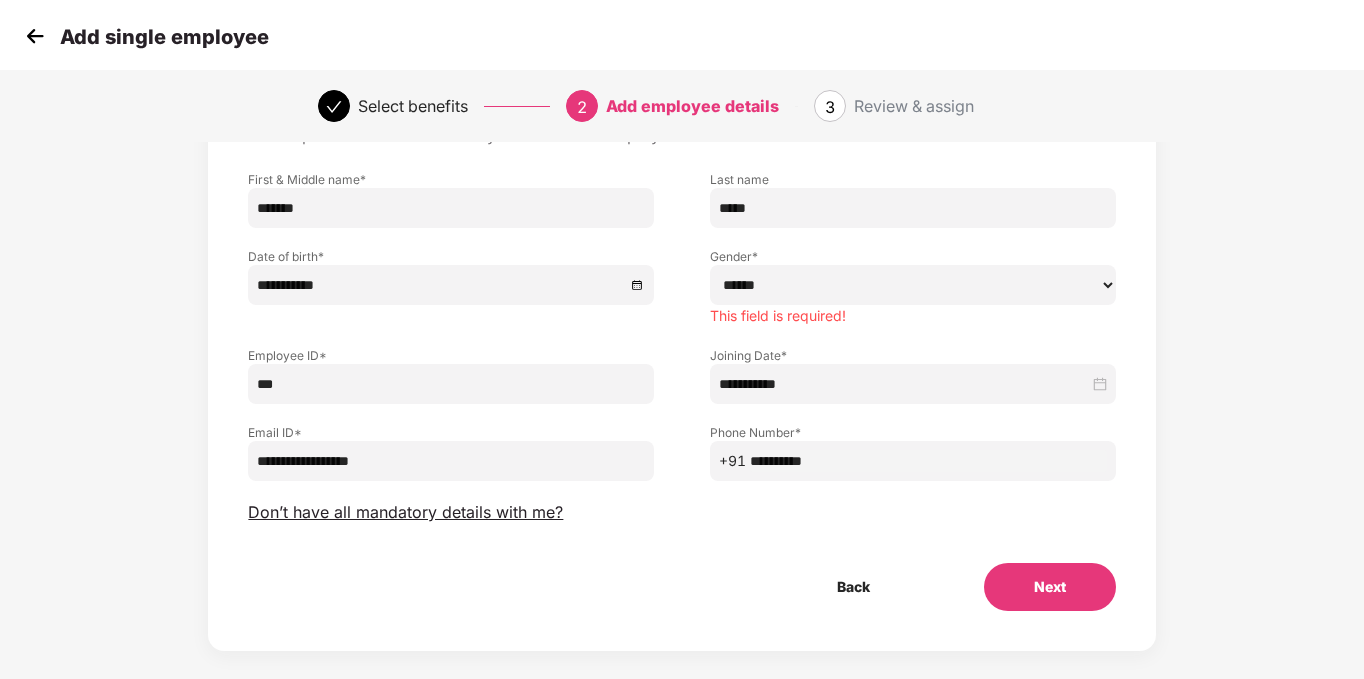 click on "****** **** ******" at bounding box center (913, 285) 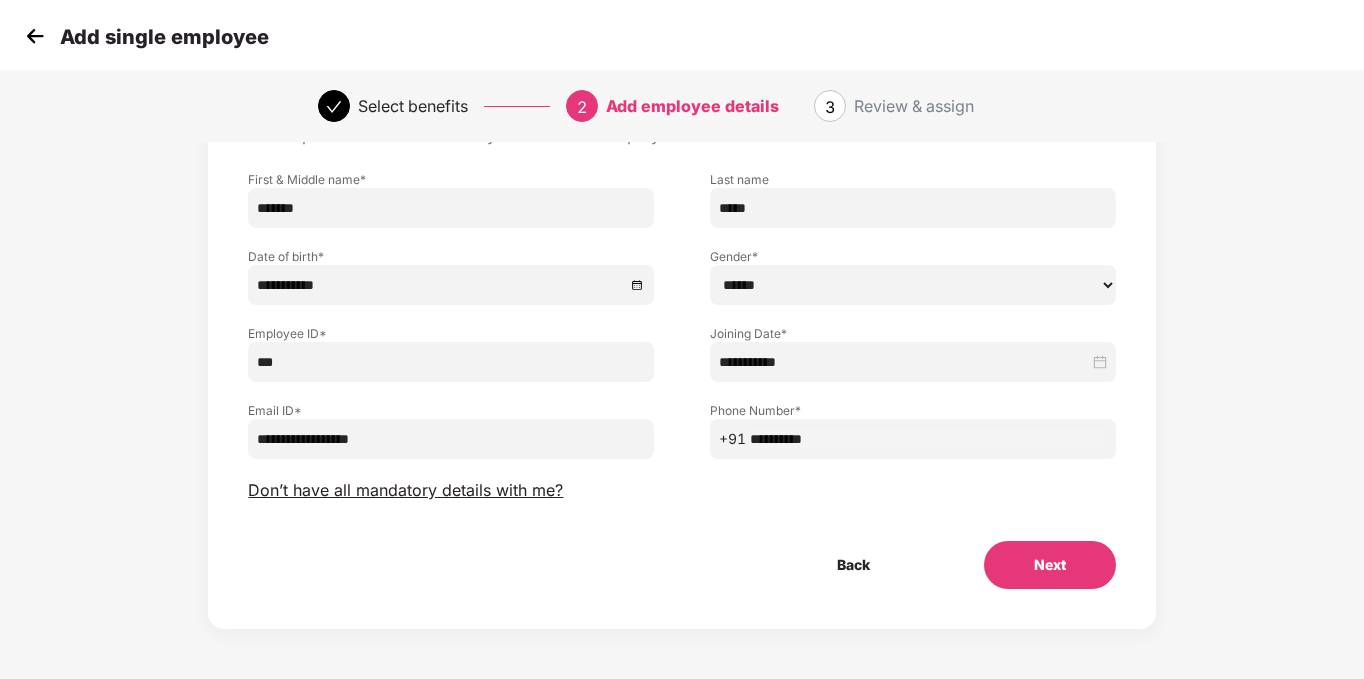 click on "Next" at bounding box center [1050, 565] 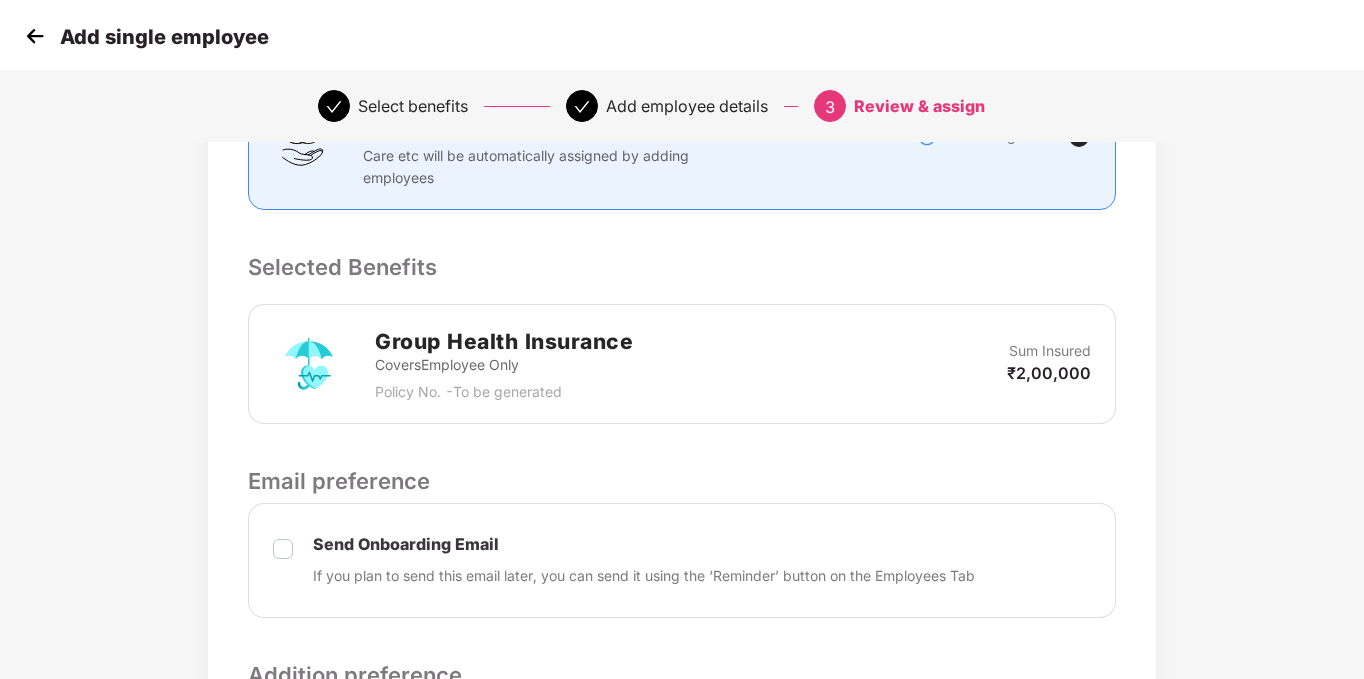 scroll, scrollTop: 762, scrollLeft: 0, axis: vertical 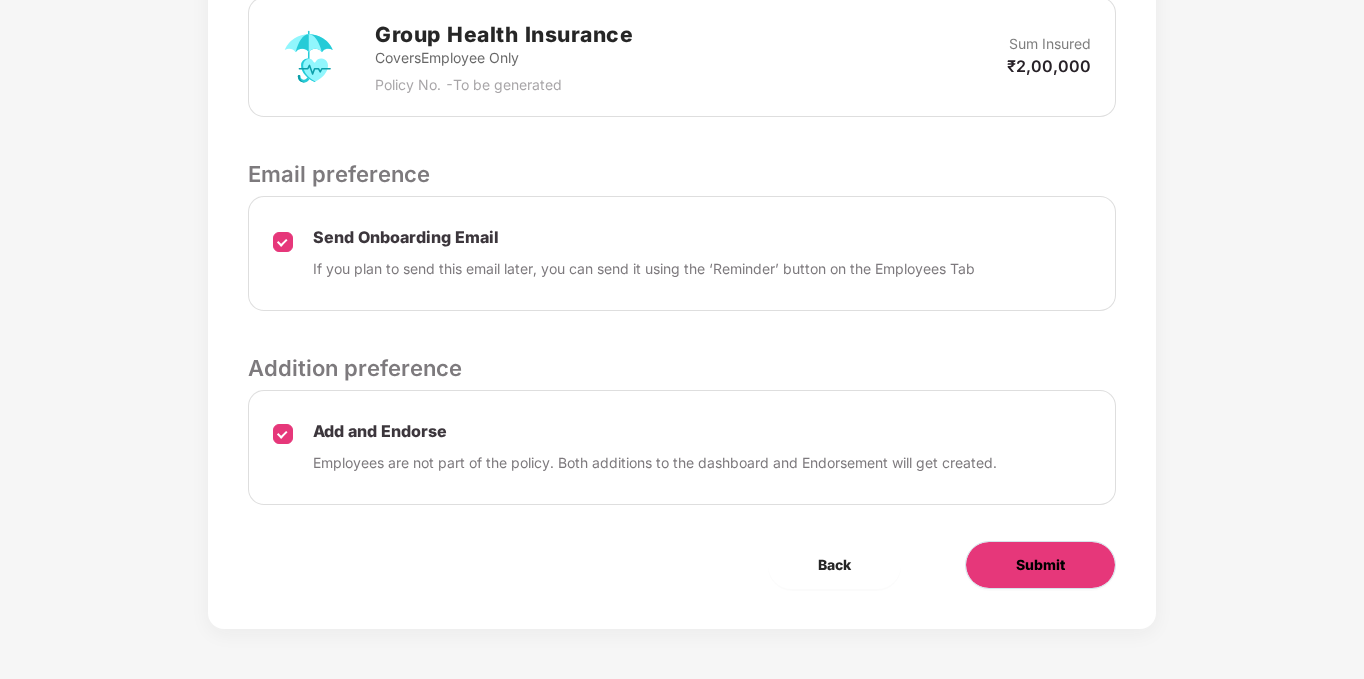 click on "Submit" at bounding box center (1040, 565) 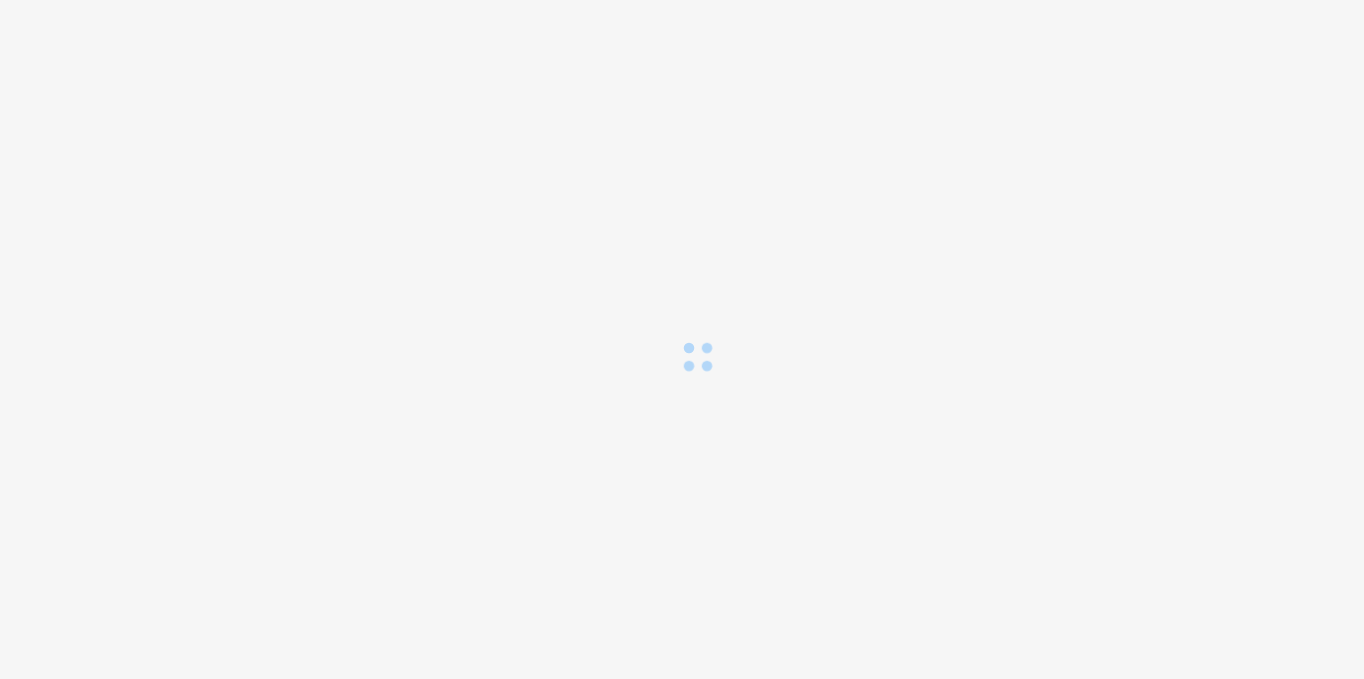 scroll, scrollTop: 0, scrollLeft: 0, axis: both 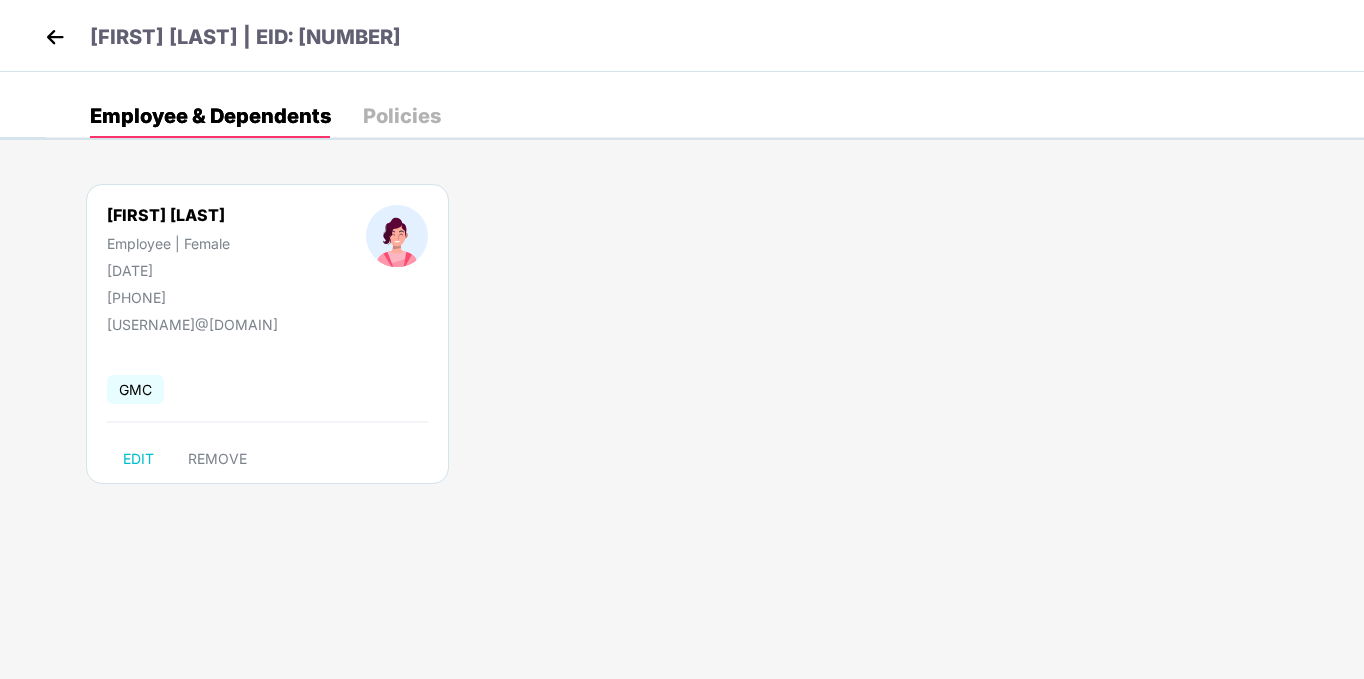 click at bounding box center [55, 37] 